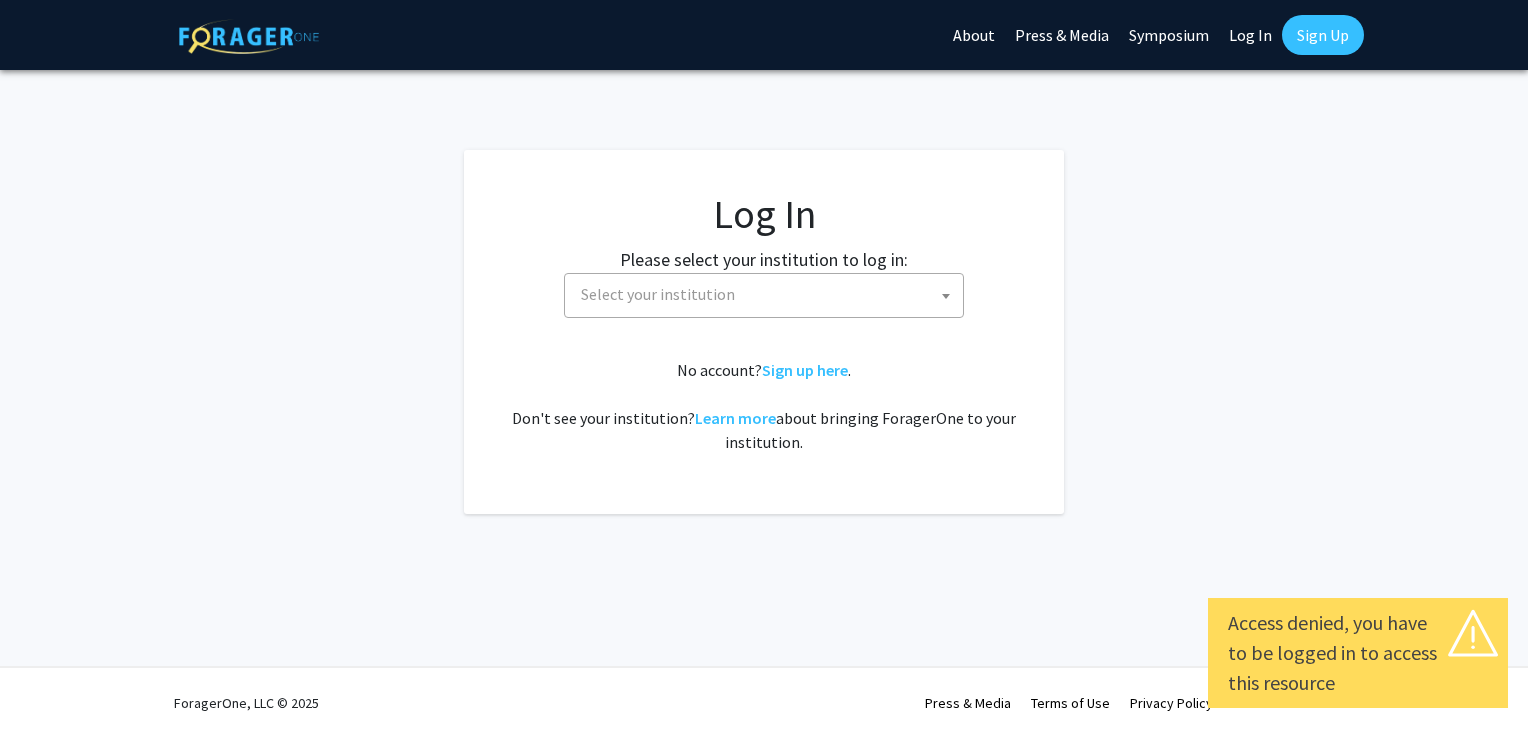 scroll, scrollTop: 0, scrollLeft: 0, axis: both 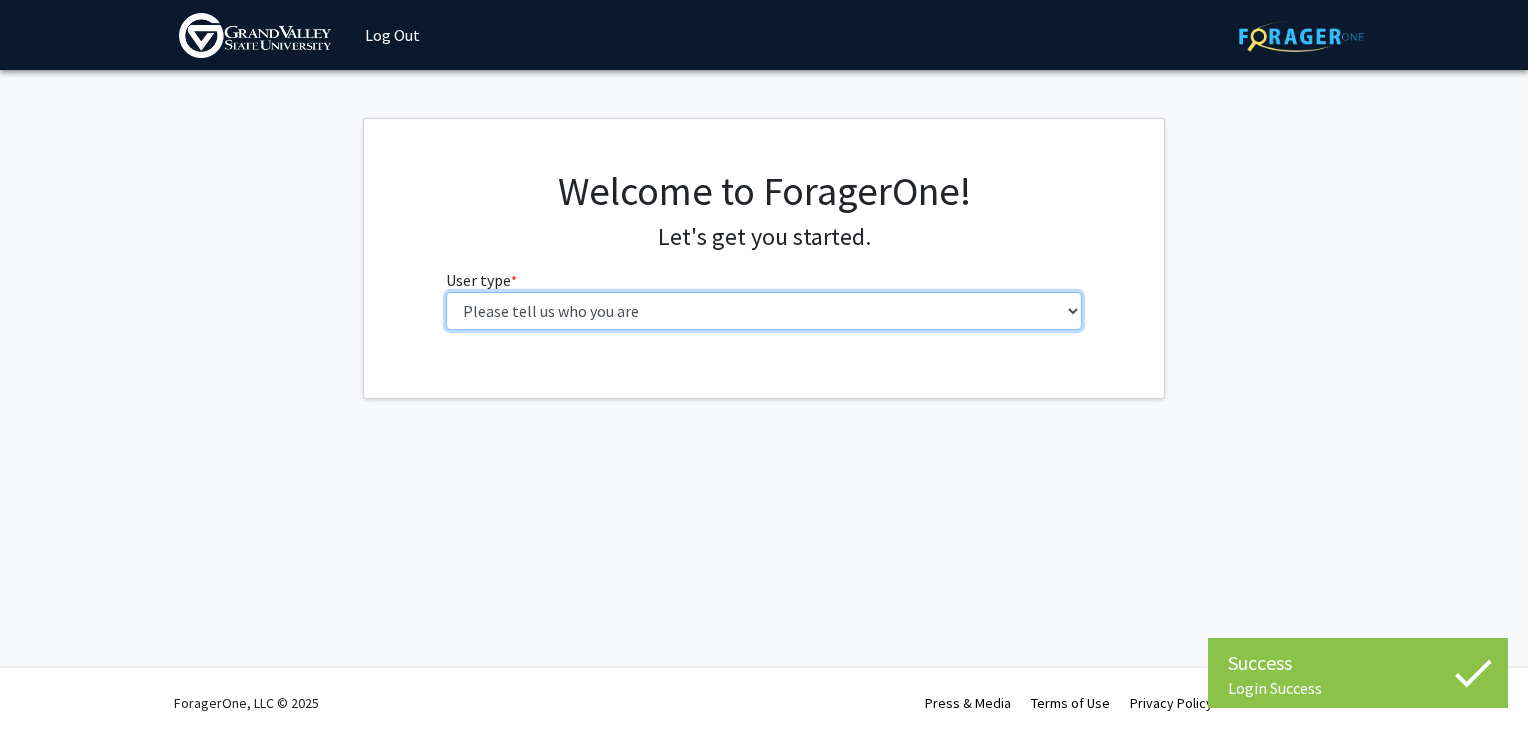 click on "Please tell us who you are  Undergraduate Student   Master's Student   Doctoral Candidate (PhD, MD, DMD, PharmD, etc.)   Postdoctoral Researcher / Research Staff / Medical Resident / Medical Fellow   Faculty   Administrative Staff" at bounding box center (764, 311) 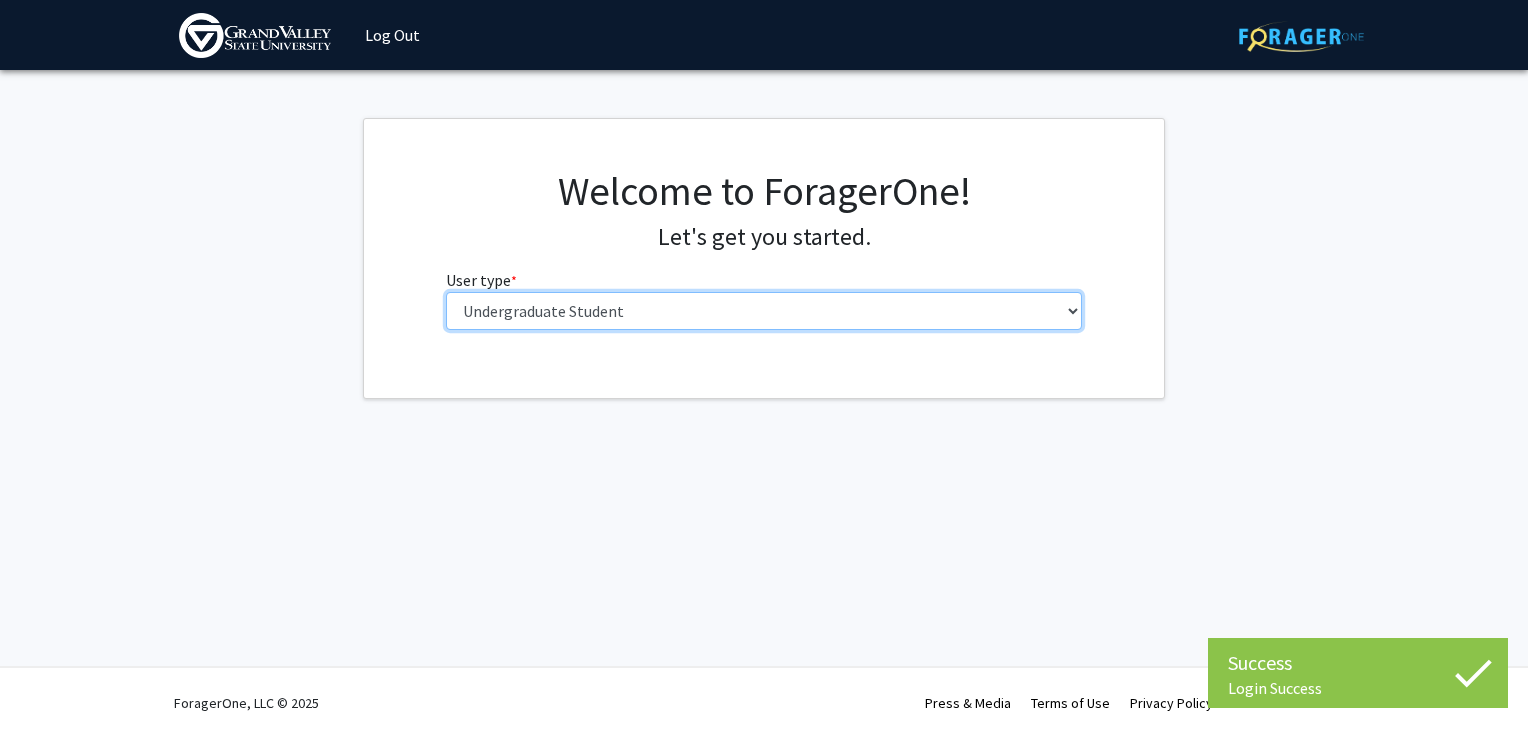 click on "Please tell us who you are  Undergraduate Student   Master's Student   Doctoral Candidate (PhD, MD, DMD, PharmD, etc.)   Postdoctoral Researcher / Research Staff / Medical Resident / Medical Fellow   Faculty   Administrative Staff" at bounding box center [764, 311] 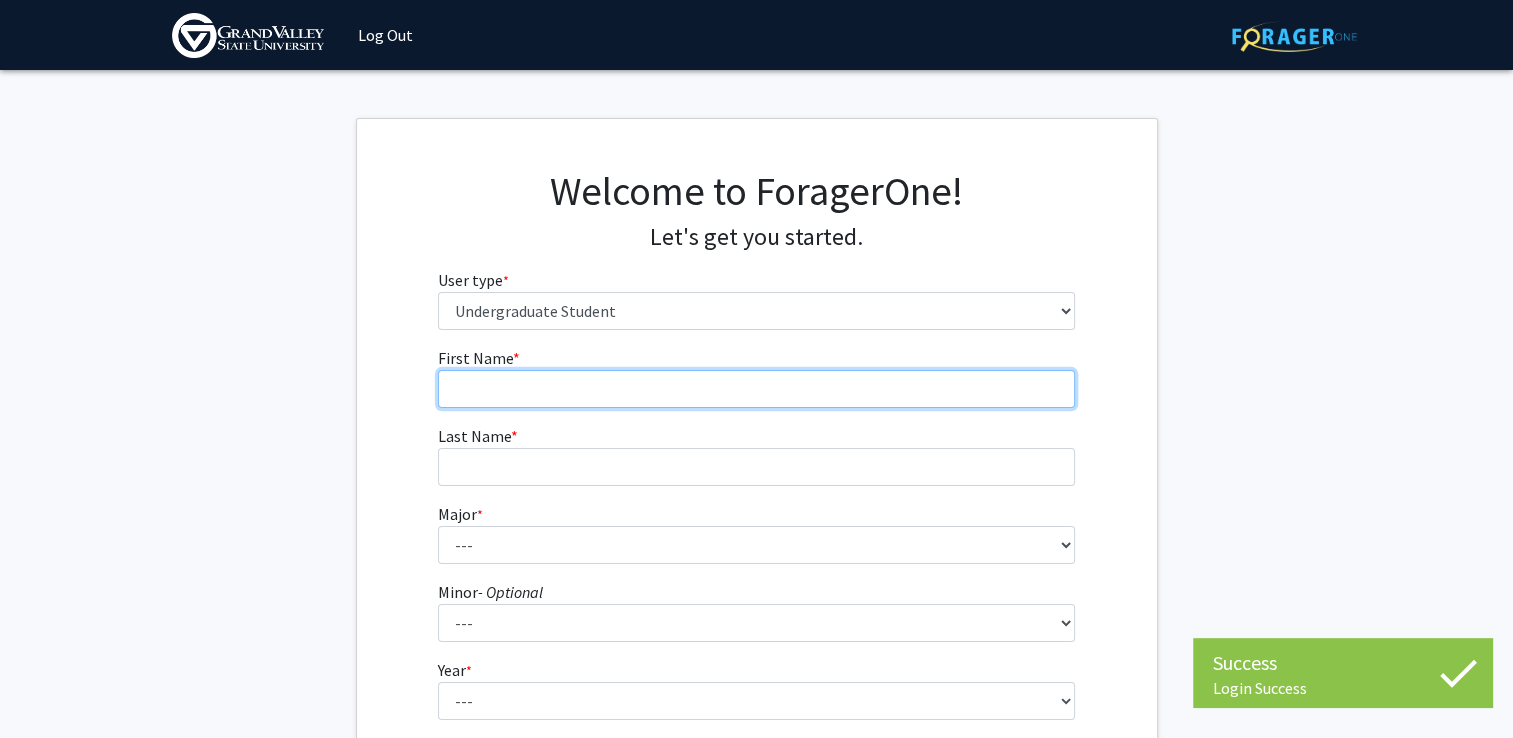click on "[FIRST] Name * required" at bounding box center (756, 389) 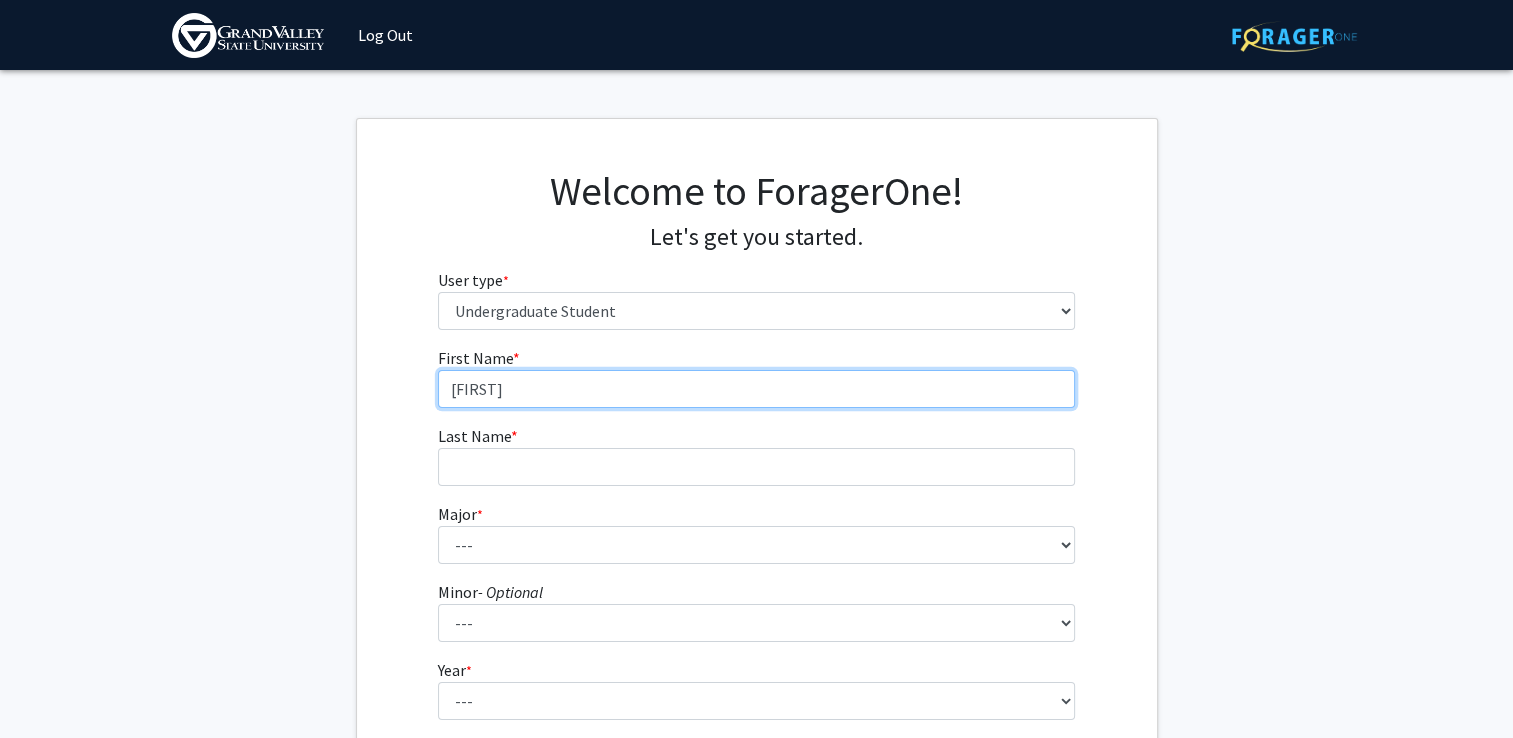 type on "[FIRST]" 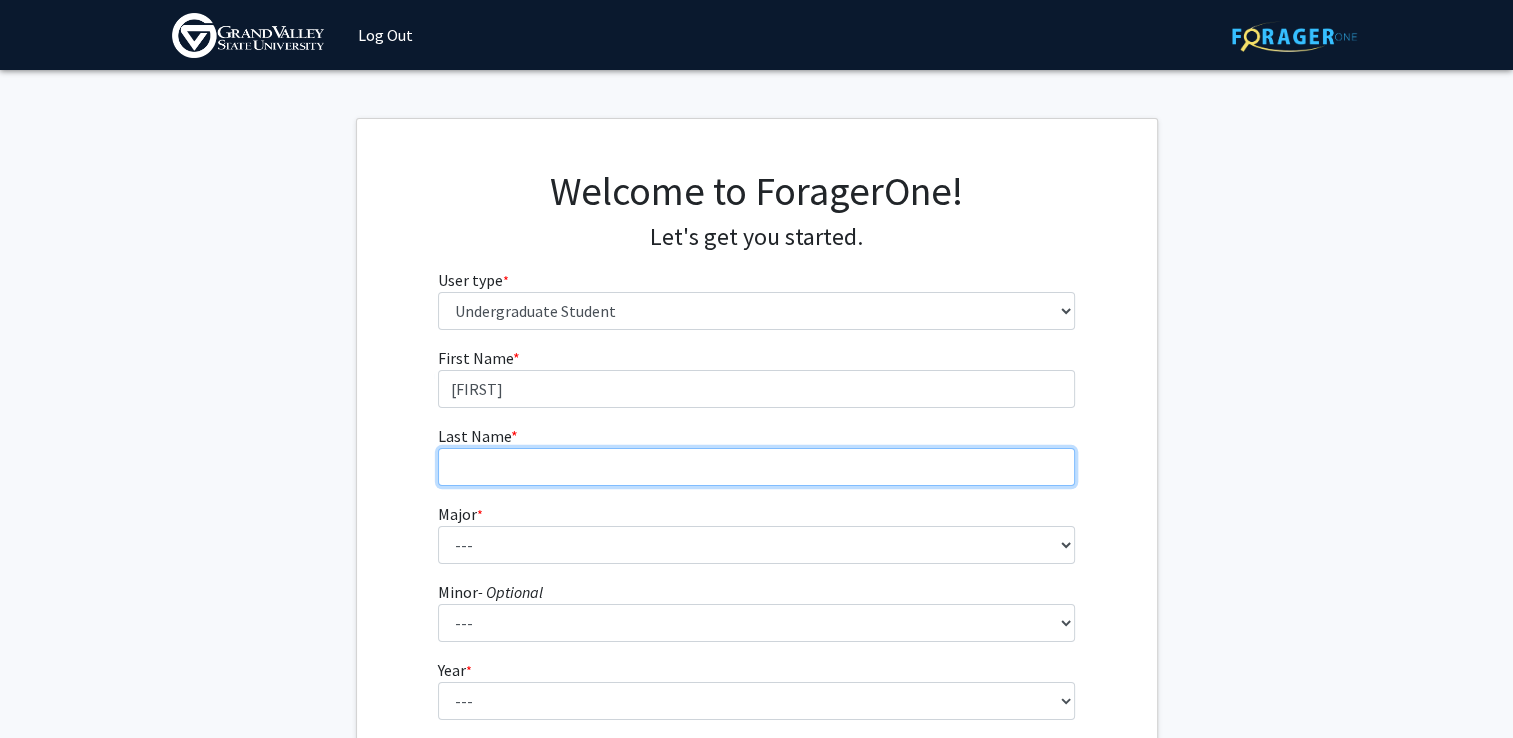 click on "[LAST] Name * required" at bounding box center [756, 467] 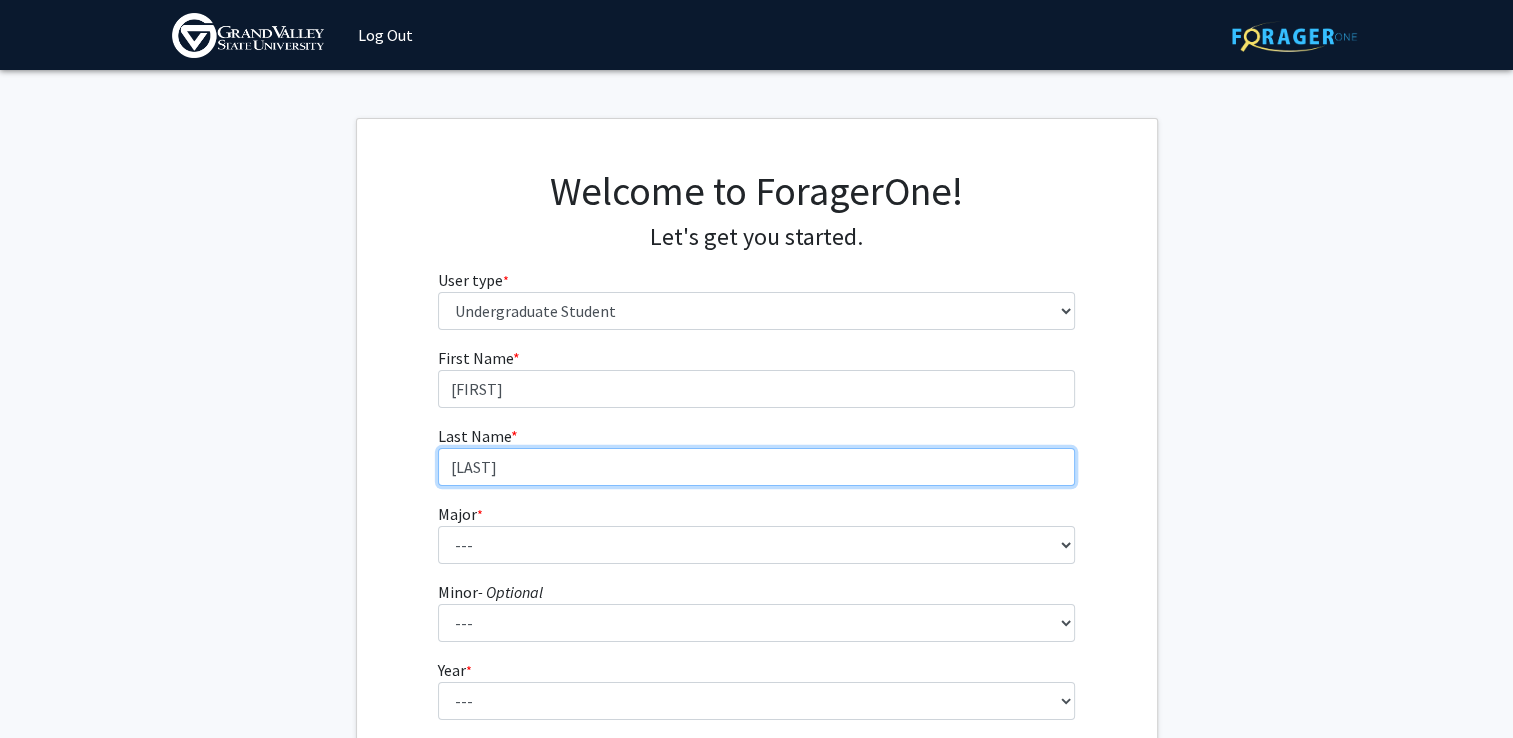 type on "[LAST]" 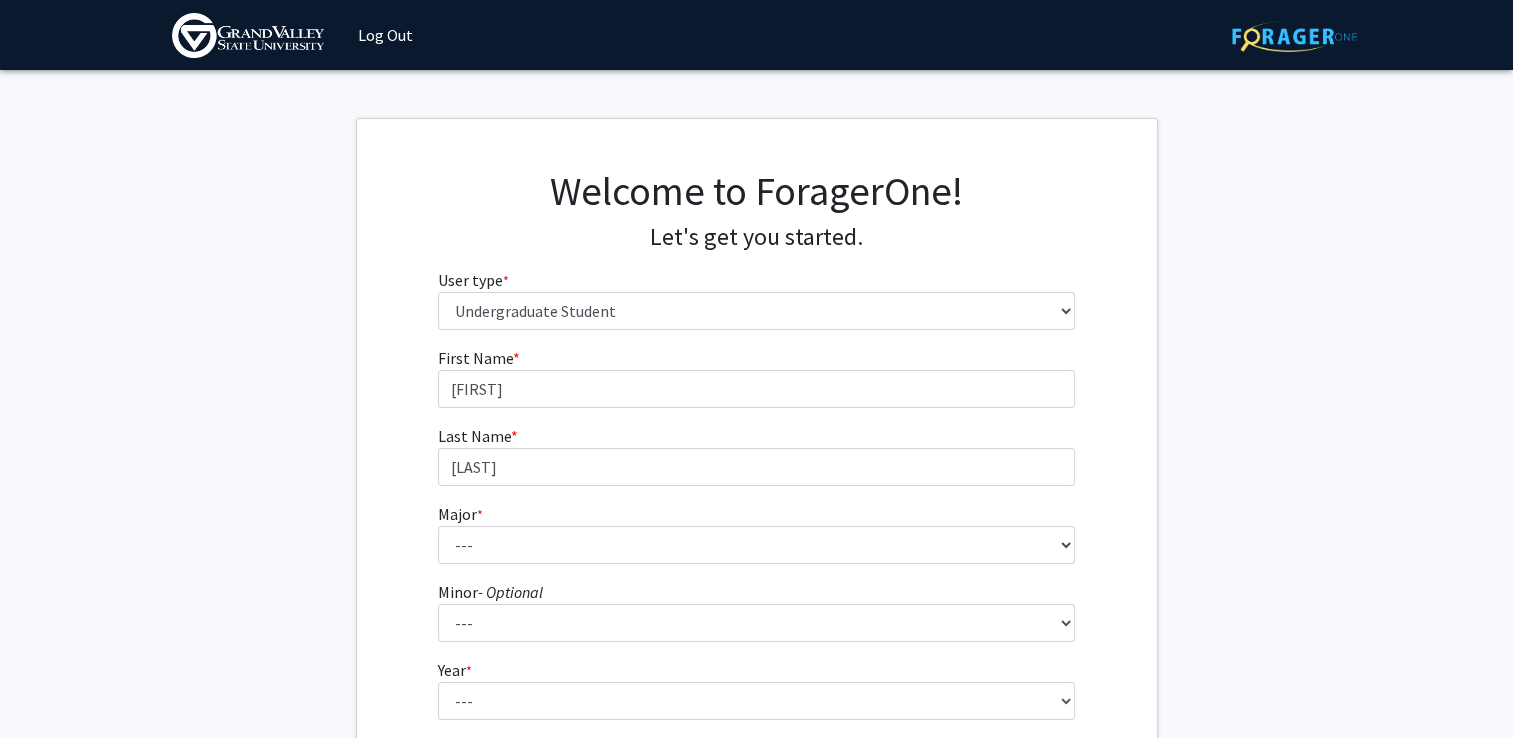 click on "[FIRST] [LAST] Major * required --- Advertising and Public Relations Allied Health Science Anthropology Applied Food and Nutrition Art Education (Teacher Certification) Art History Behavioral Neuroscience Biochemistry Biology Biomedical Sciences Business Administration Business Administration in Accounting Business Administration in Business Economics Business Administration in Finance Business Administration in General Business Business Administration in General Management Business Administration in Human Resource Management Business Administration in Management Business Administration in Marketing Cardiovascular Sonography Dance" at bounding box center (756, 512) 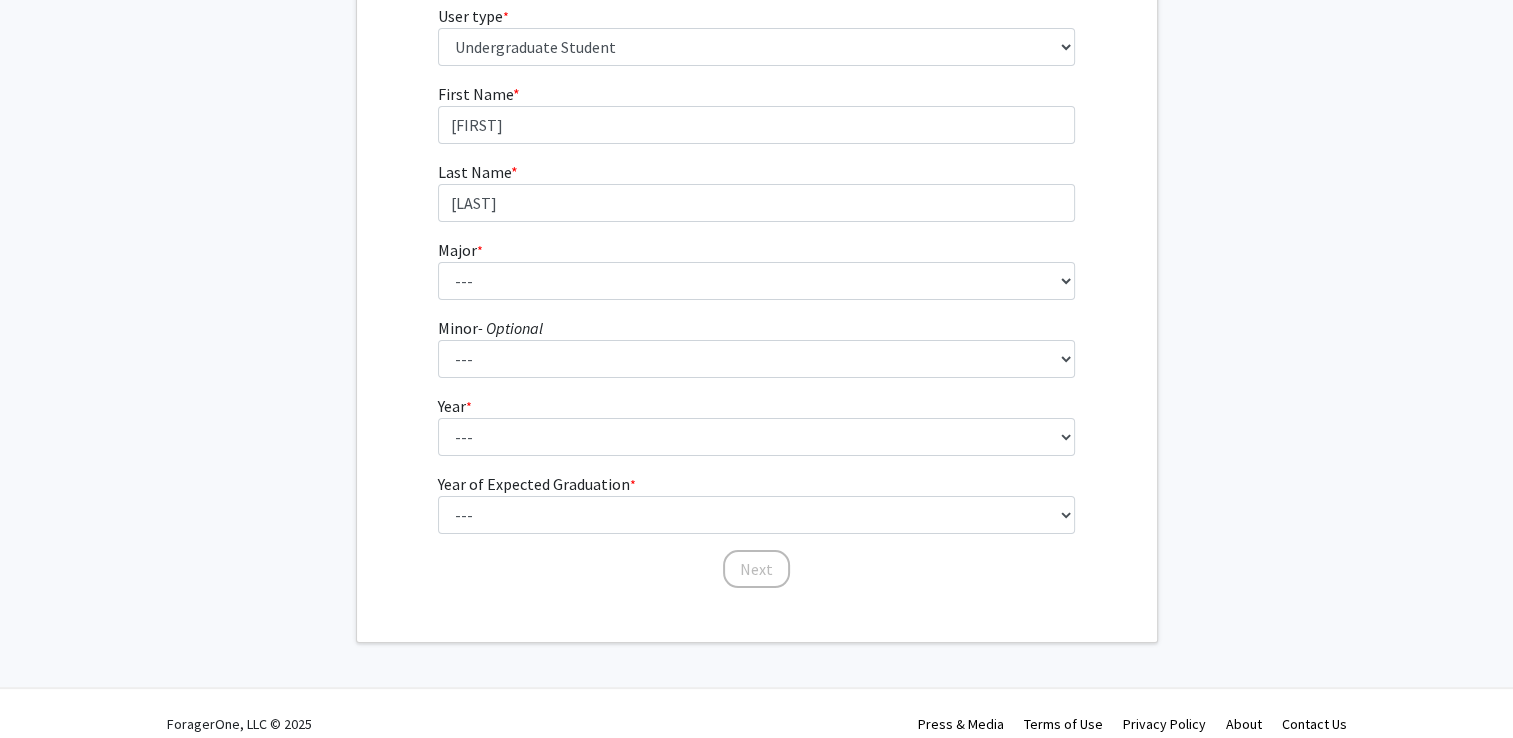 scroll, scrollTop: 277, scrollLeft: 0, axis: vertical 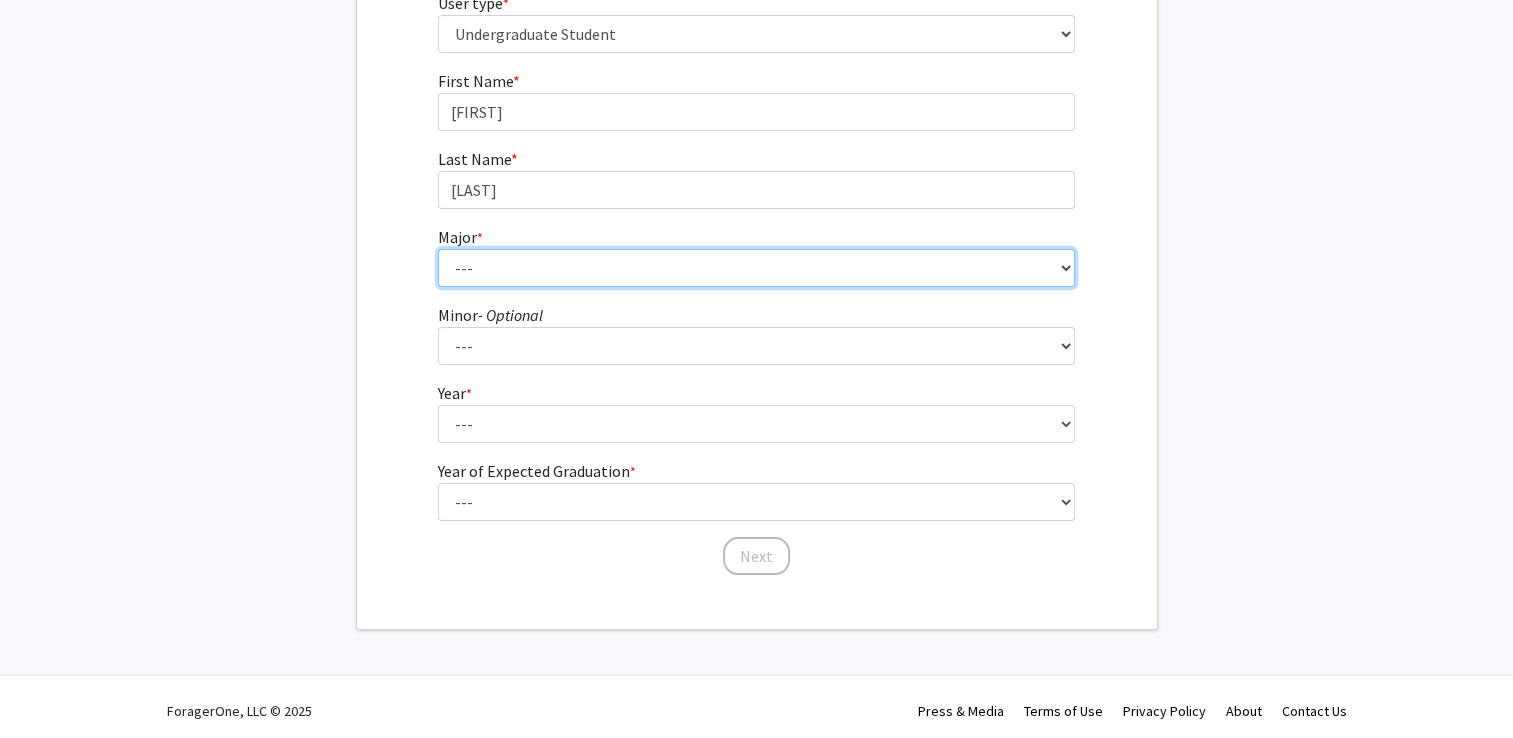 click on "--- Advertising and Public Relations Allied Health Science Anthropology Applied Food and Nutrition Art Education (Teacher Certification) Art History Behavioral Neuroscience Biochemistry Biology Biomedical Sciences Business Administration Business Administration in Accounting Business Administration in Business Economics Business Administration in Finance Business Administration in General Business Business Administration in General Management Business Administration in Human Resource Management Business Administration in Management Business Administration in Marketing Business Administration in Operations Management Business Administration in Supply Chain Management Cardiovascular Sonography Cell and Molecular Biology Chemistry Classics Communication Sciences and Disorders Communication Studies Computer Science Criminal Justice Cybersecurity Dance Diagnostic Medical Sonography Earth Science Economics Engineering English Exercise Science" at bounding box center (756, 268) 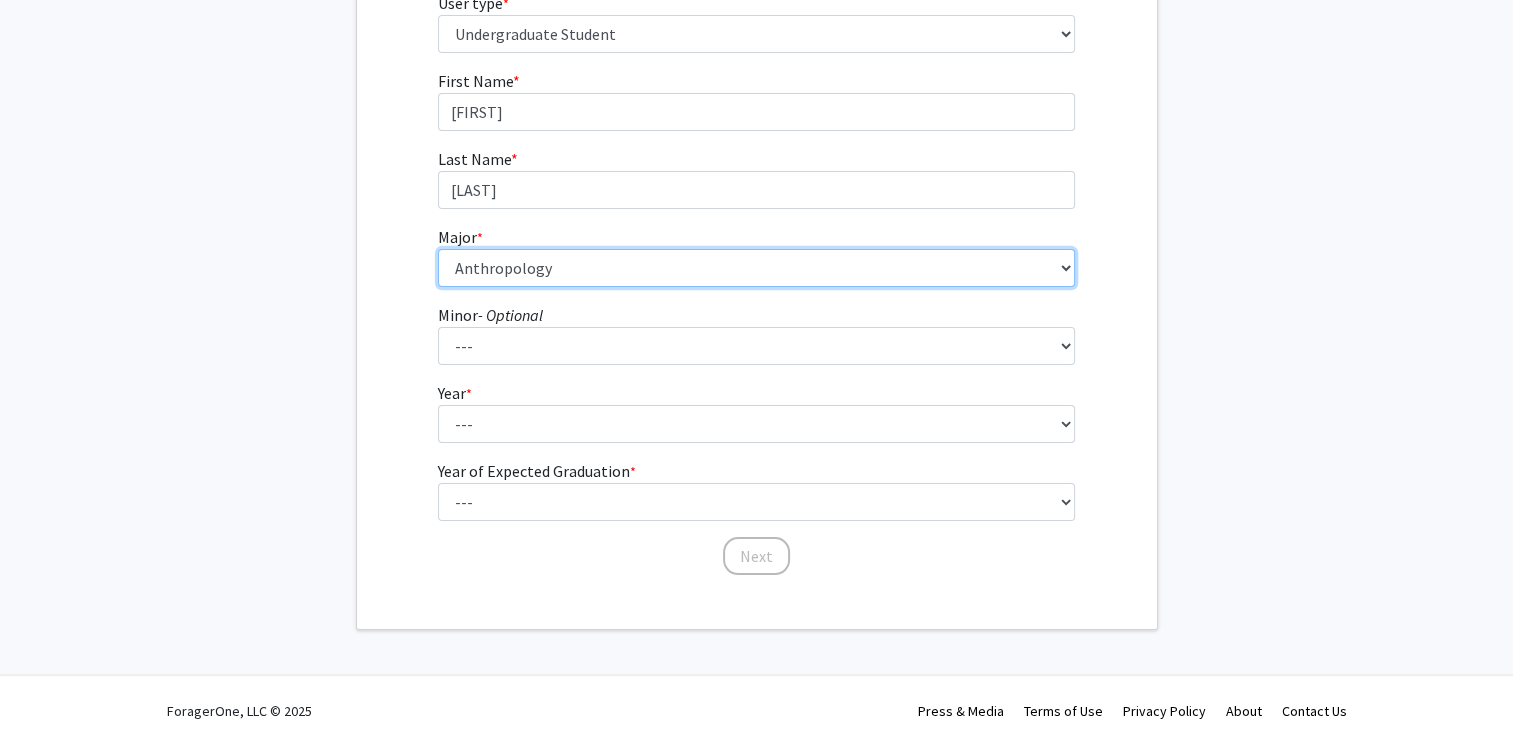 click on "--- Advertising and Public Relations Allied Health Science Anthropology Applied Food and Nutrition Art Education (Teacher Certification) Art History Behavioral Neuroscience Biochemistry Biology Biomedical Sciences Business Administration Business Administration in Accounting Business Administration in Business Economics Business Administration in Finance Business Administration in General Business Business Administration in General Management Business Administration in Human Resource Management Business Administration in Management Business Administration in Marketing Business Administration in Operations Management Business Administration in Supply Chain Management Cardiovascular Sonography Cell and Molecular Biology Chemistry Classics Communication Sciences and Disorders Communication Studies Computer Science Criminal Justice Cybersecurity Dance Diagnostic Medical Sonography Earth Science Economics Engineering English Exercise Science" at bounding box center [756, 268] 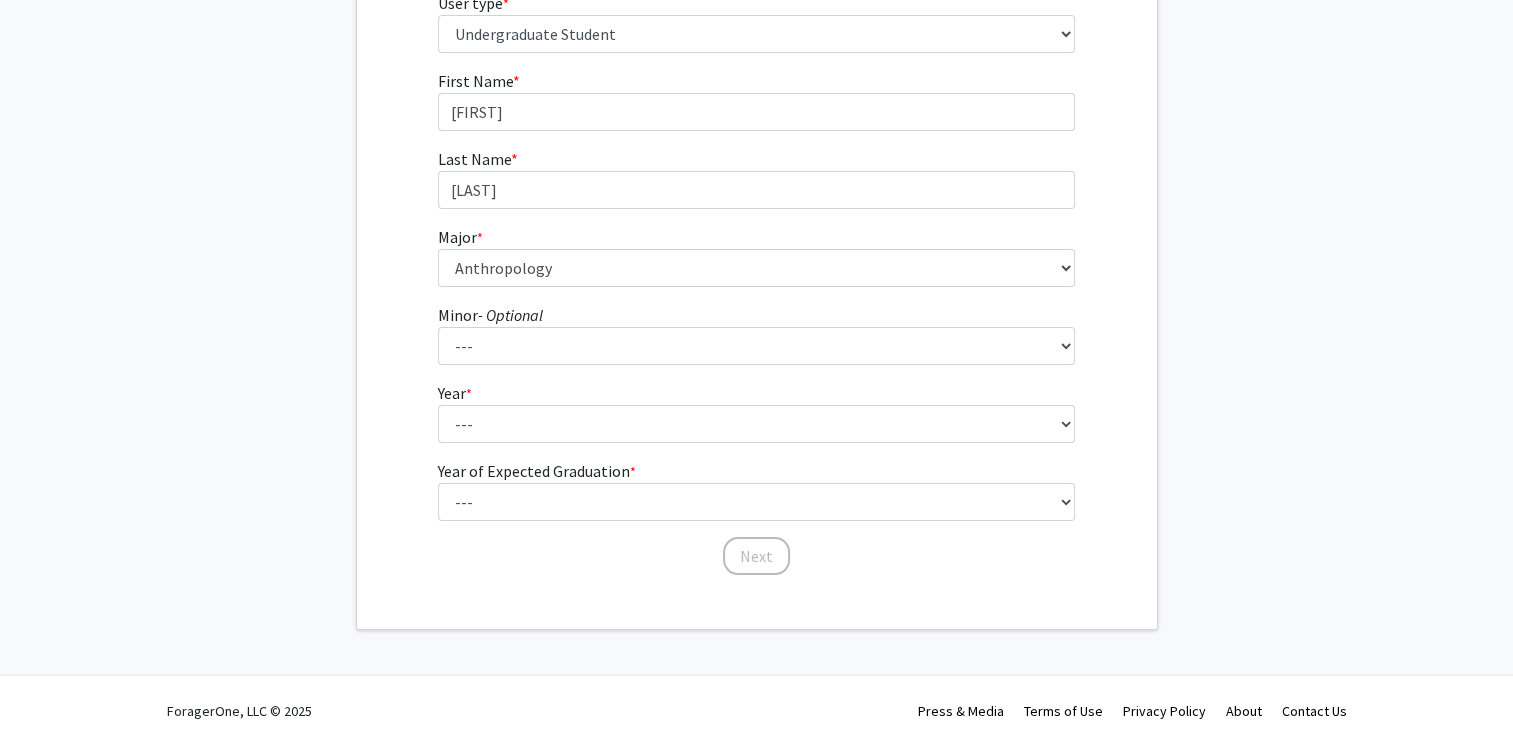 click on "First Name * required [FIRST] Last Name * required [LAST] Major * required --- Advertising and Public Relations Allied Health Science Anthropology Applied Food and Nutrition Art Education (Teacher Certification) Art History Behavioral Neuroscience Biochemistry Biology Biomedical Sciences Business Administration Business Administration in Accounting Business Administration in Business Economics Business Administration in Finance Business Administration in General Business Business Administration in General Management Business Administration in Human Resource Management Business Administration in Management Business Administration in Marketing Business Administration in Operations Management Business Administration in Supply Chain Management Cardiovascular Sonography Cell and Molecular Biology Chemistry Classics Communication Sciences and Disorders Communication Studies Computer Science Criminal Justice Cybersecurity Dance Earth Science Economics" at bounding box center (757, 323) 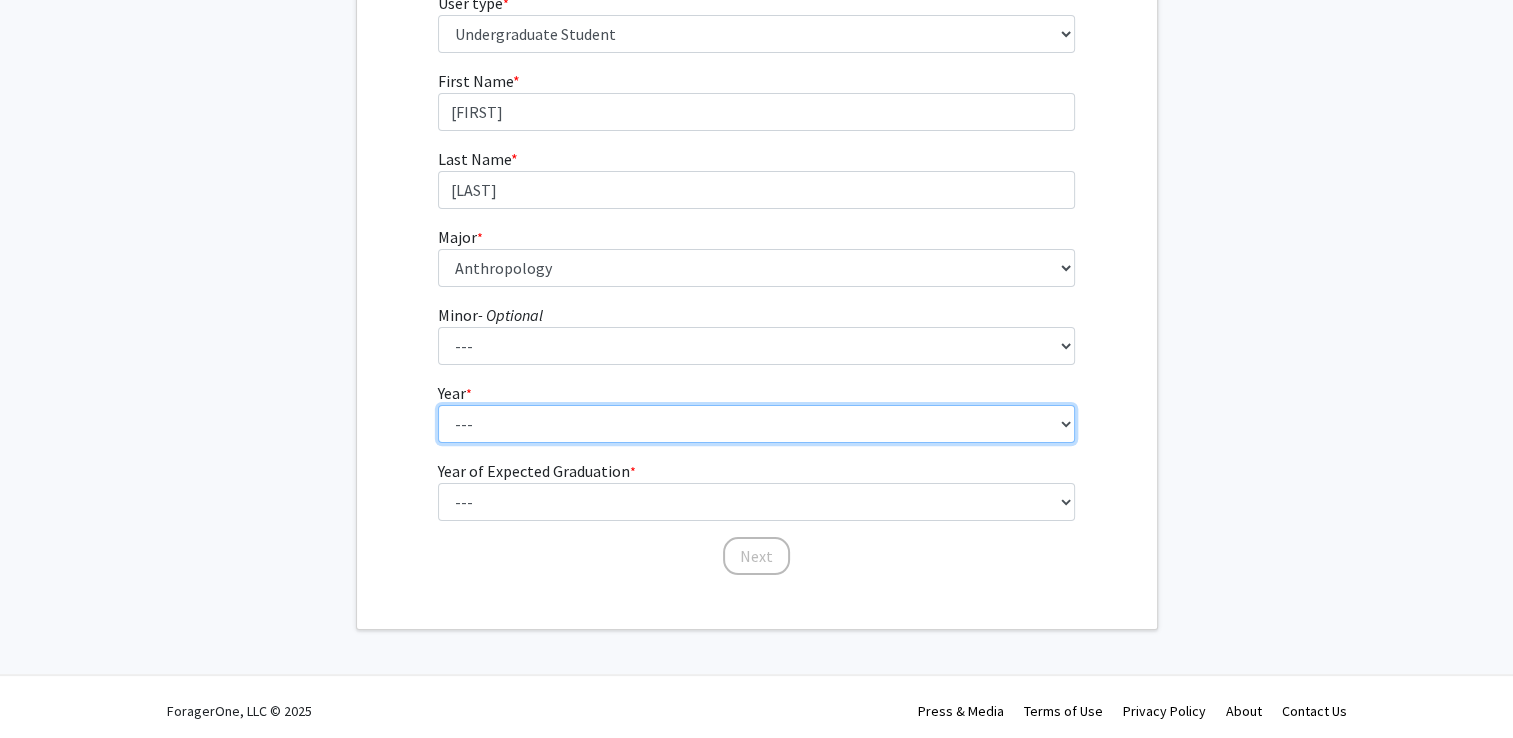 click on "--- [YEAR]   Sophomore   Junior   Senior   Postbaccalaureate Certificate" at bounding box center [756, 424] 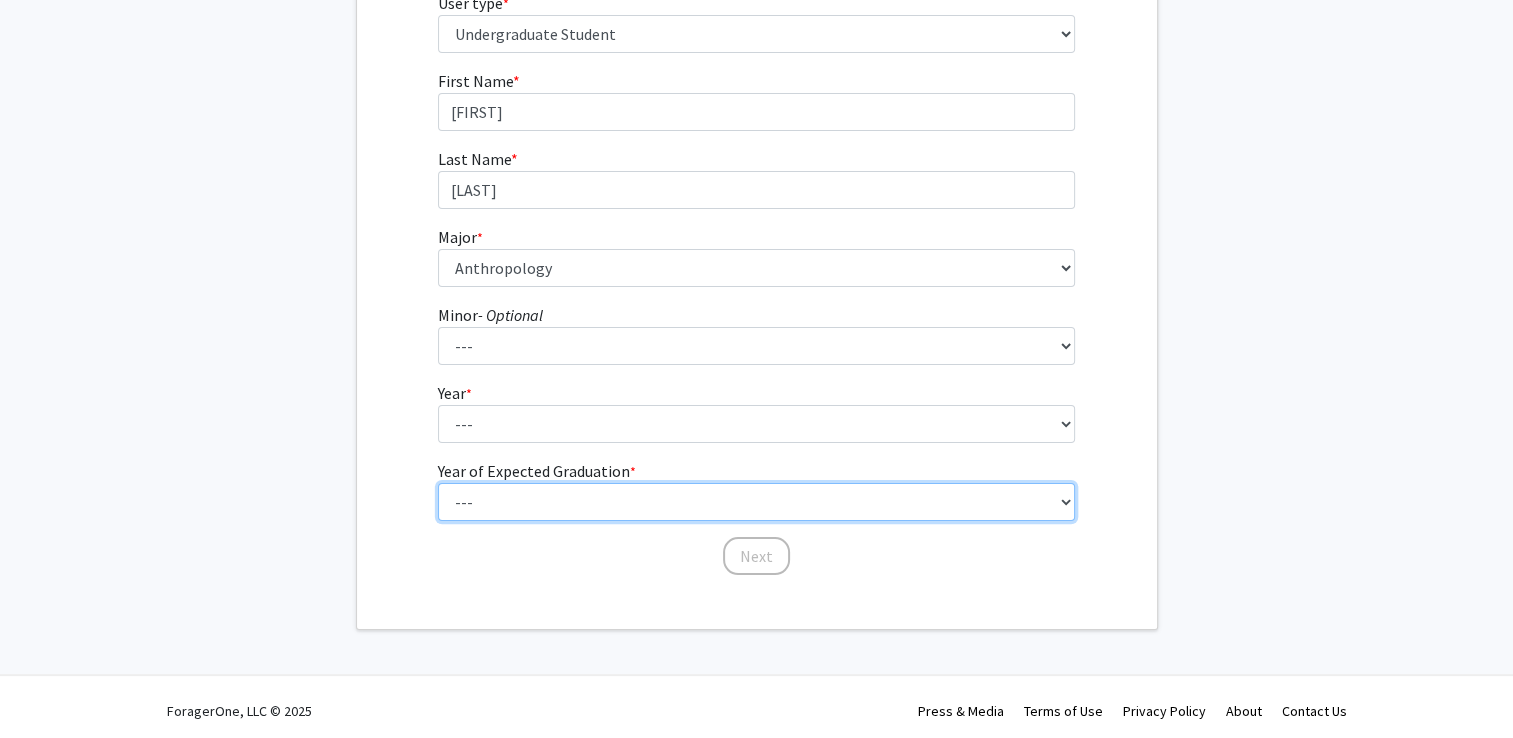 click on "---  2025   2026   2027   2028   2029   2030   2031   2032   2033   2034" at bounding box center (756, 502) 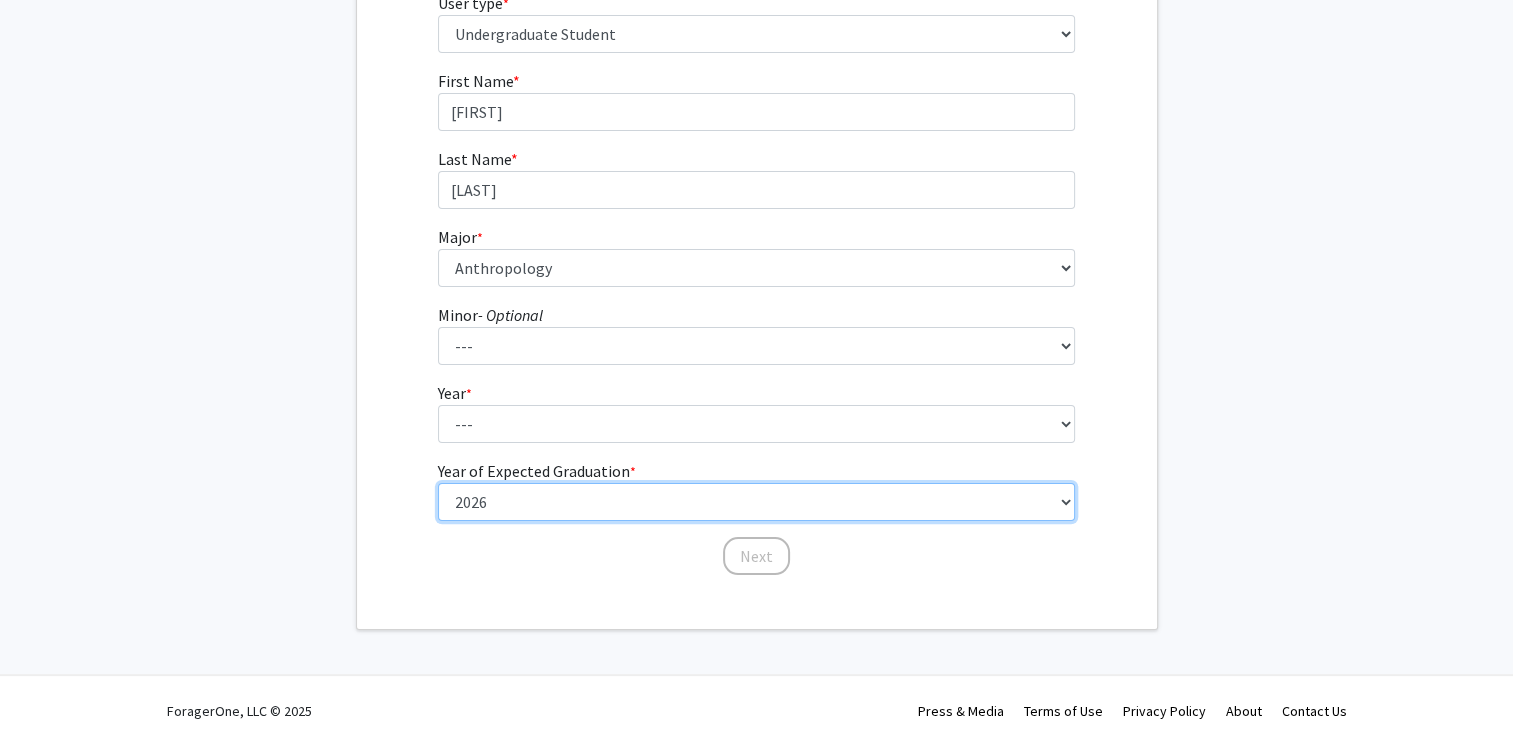 click on "---  2025   2026   2027   2028   2029   2030   2031   2032   2033   2034" at bounding box center (756, 502) 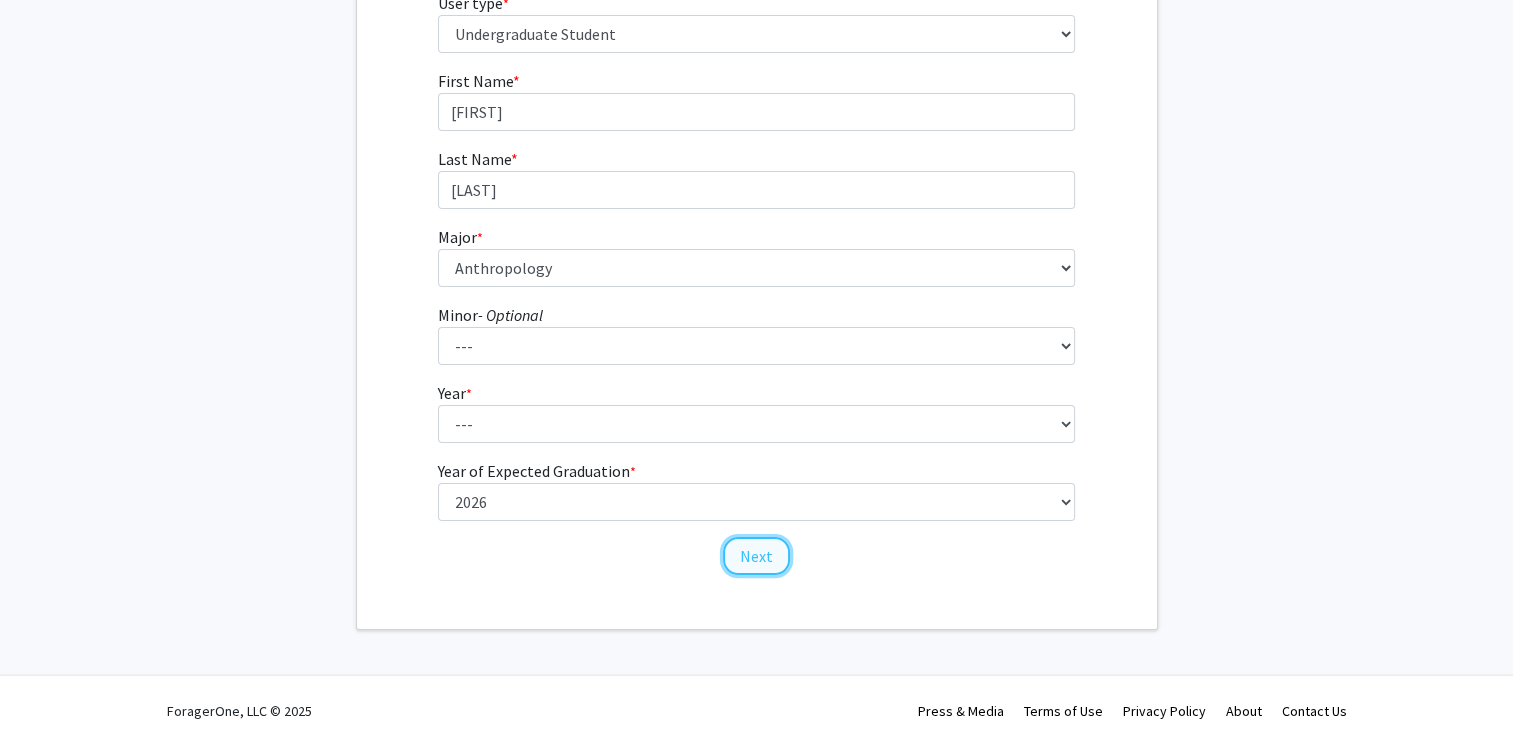 click on "Next" at bounding box center (756, 556) 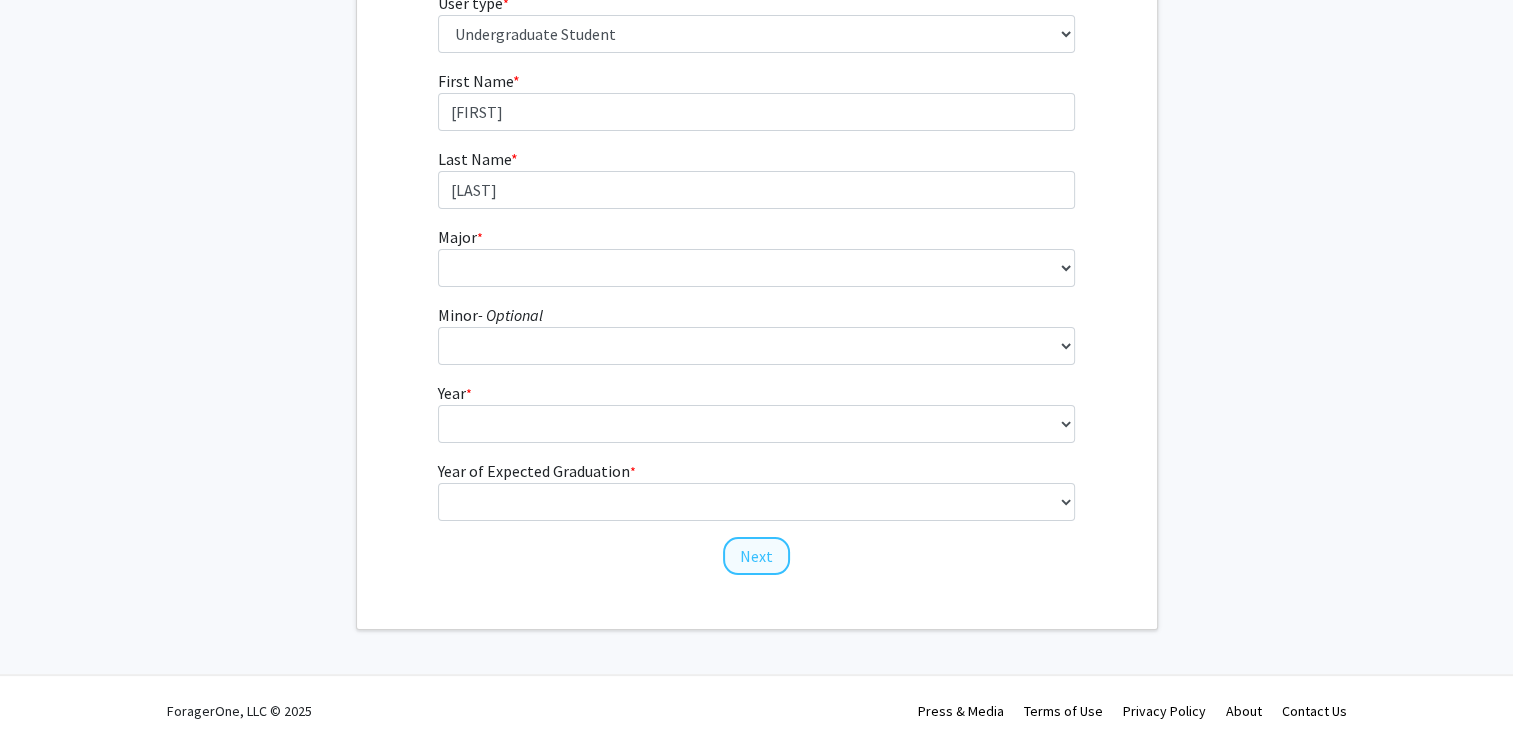 scroll, scrollTop: 0, scrollLeft: 0, axis: both 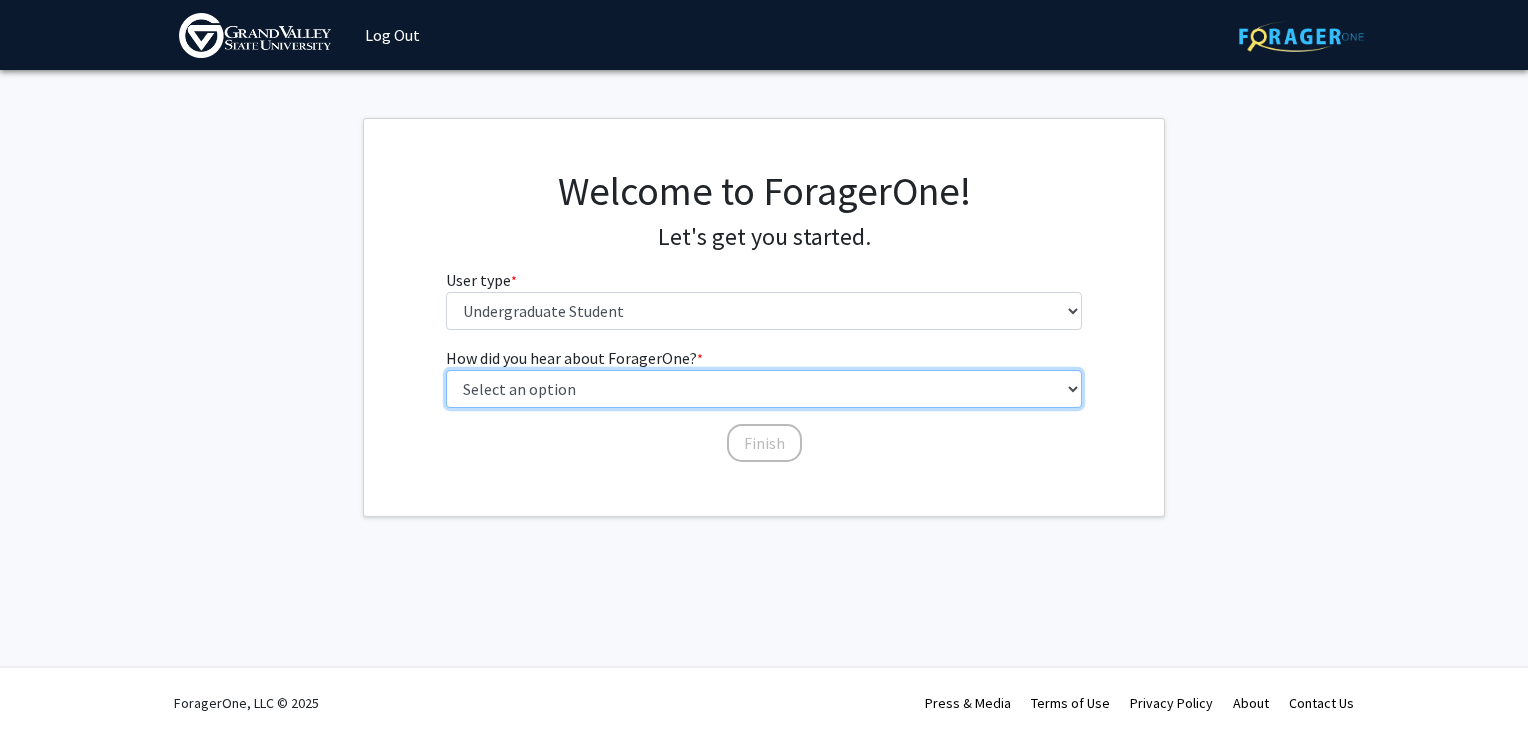 click on "Select an option  Peer/student recommendation   Faculty/staff recommendation   University website   University email or newsletter   Other" at bounding box center (764, 389) 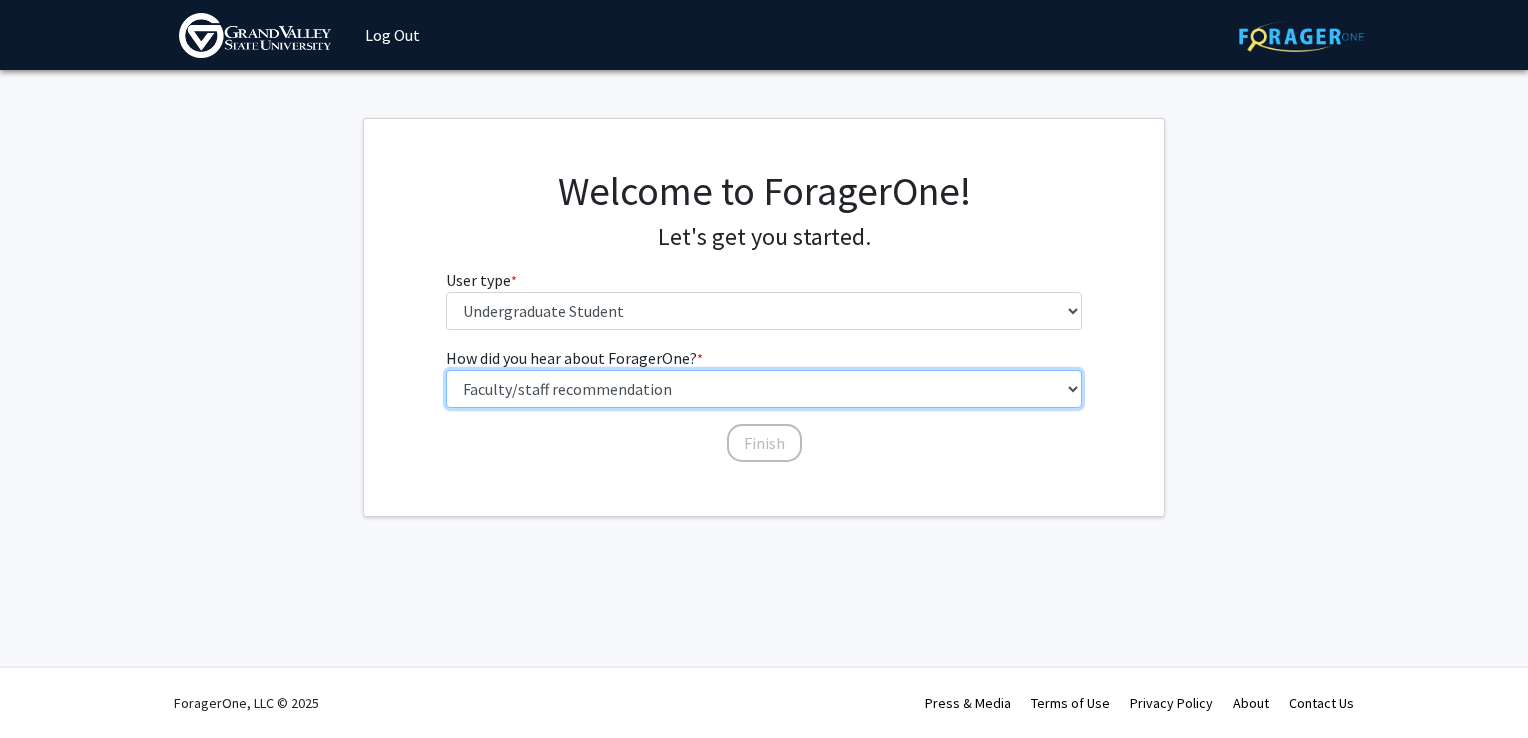 click on "Select an option  Peer/student recommendation   Faculty/staff recommendation   University website   University email or newsletter   Other" at bounding box center [764, 389] 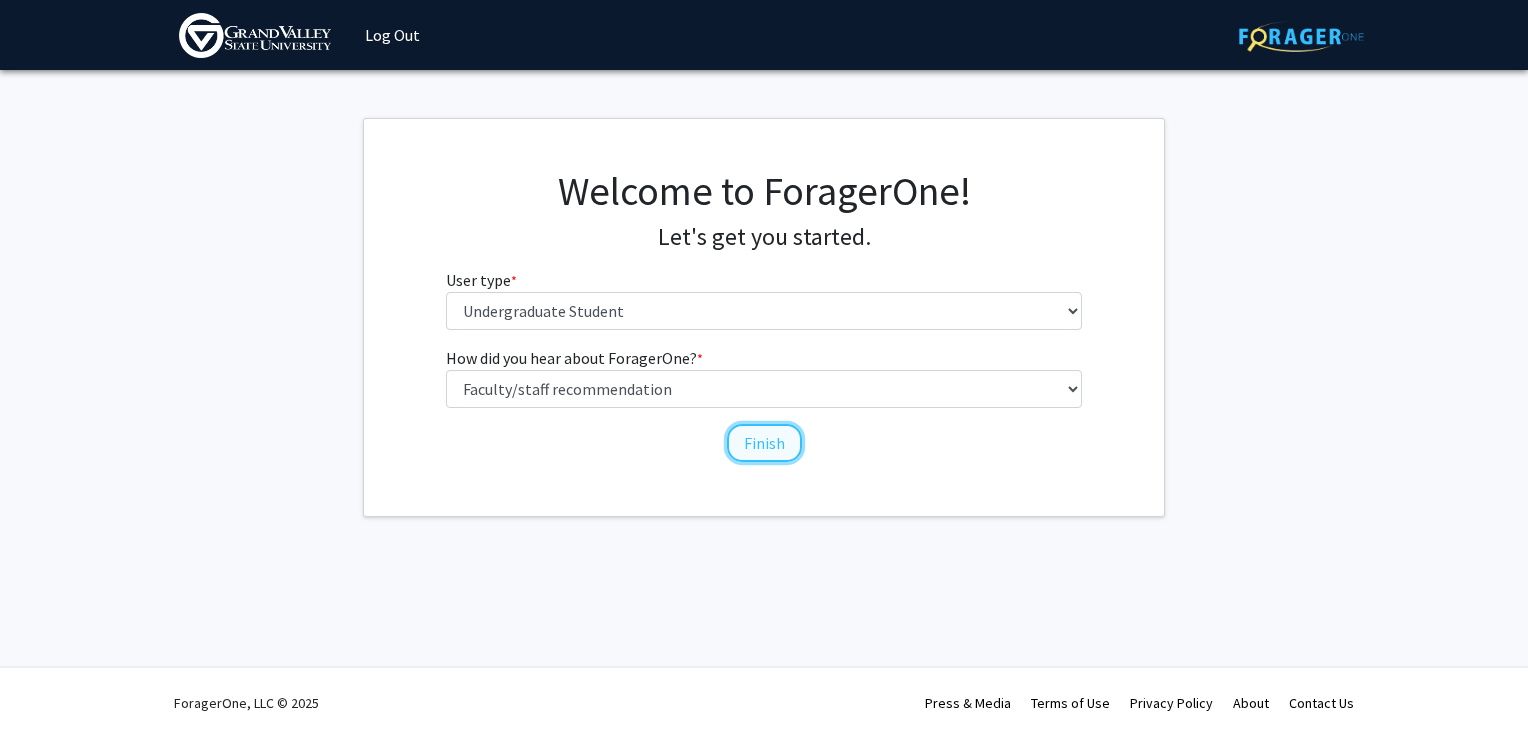 click on "Finish" at bounding box center (764, 443) 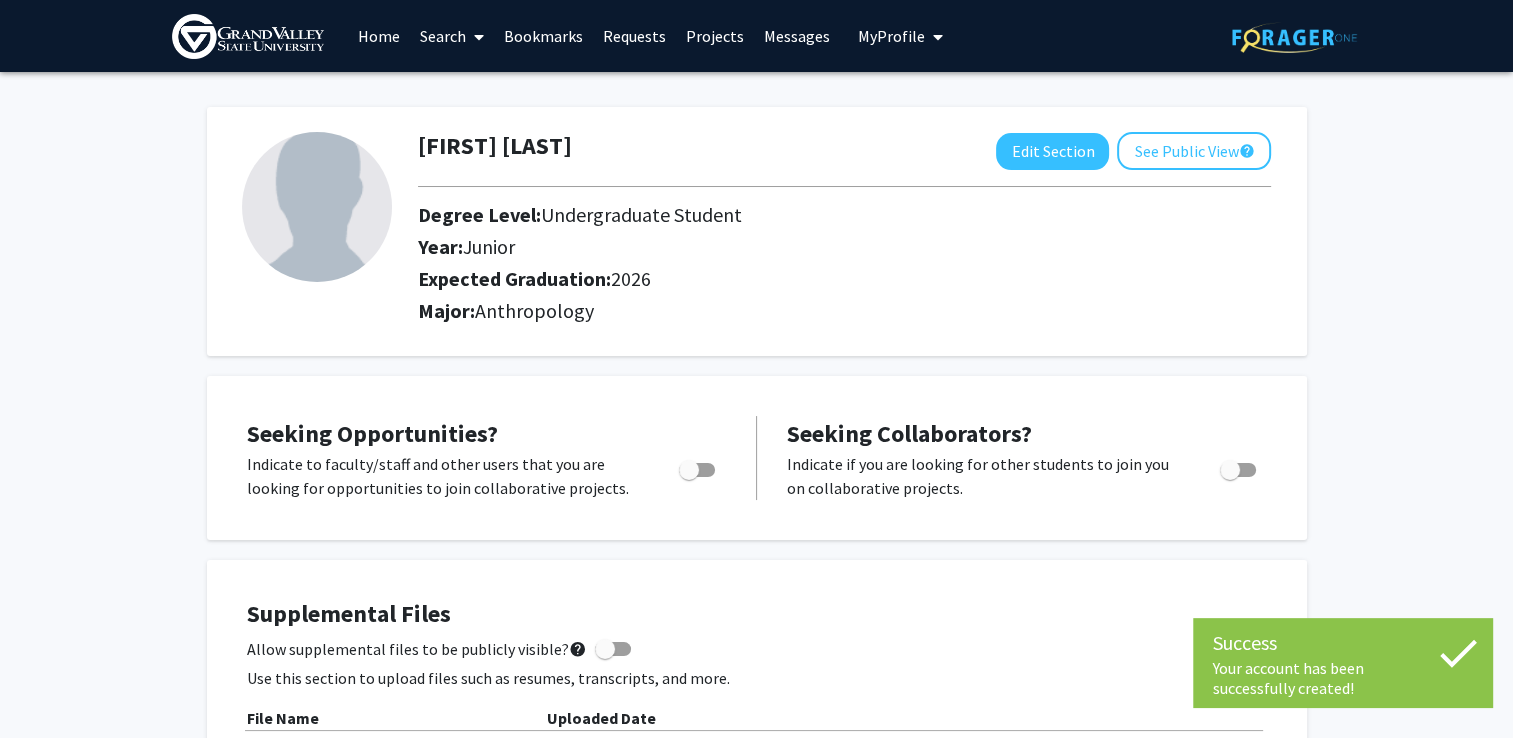drag, startPoint x: 67, startPoint y: 382, endPoint x: 100, endPoint y: 389, distance: 33.734257 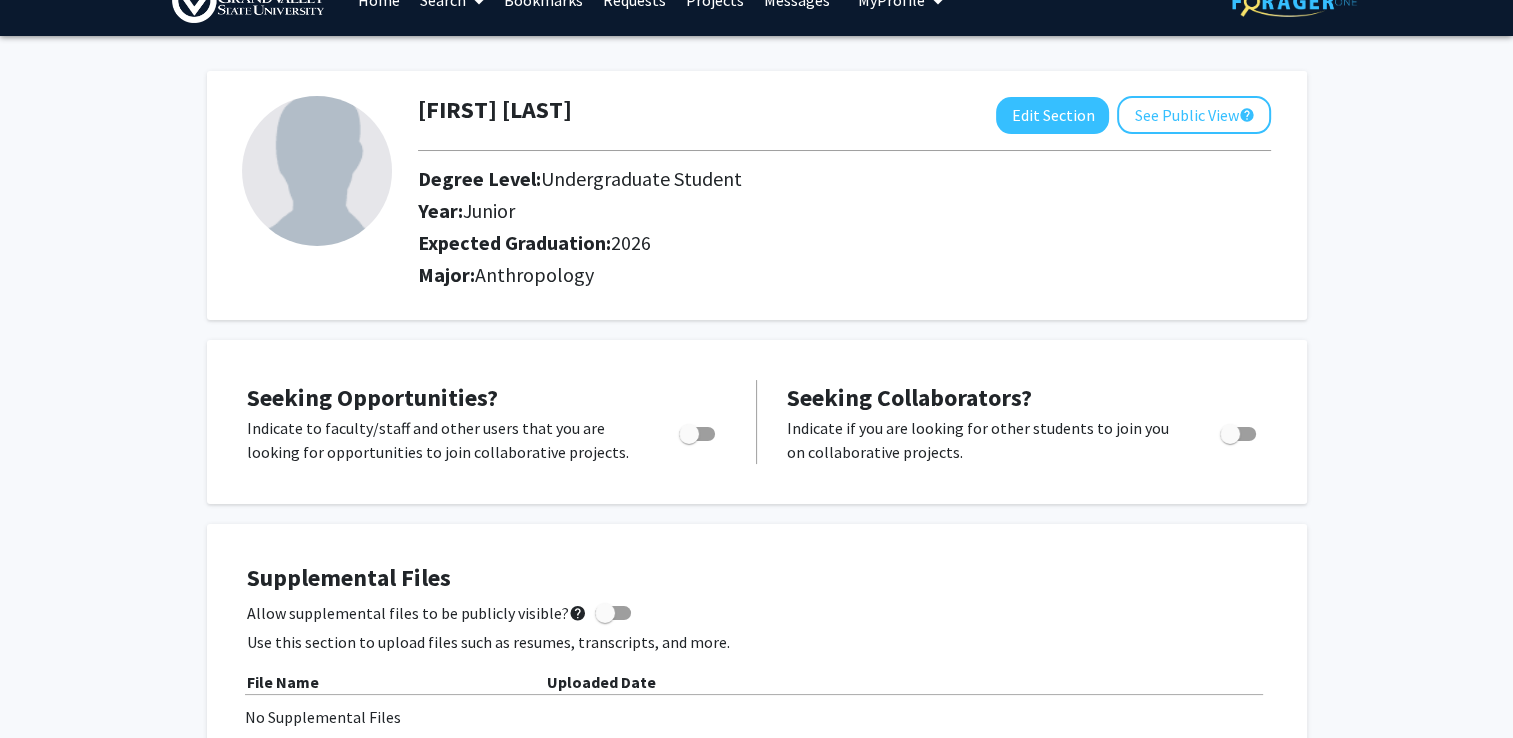 scroll, scrollTop: 0, scrollLeft: 0, axis: both 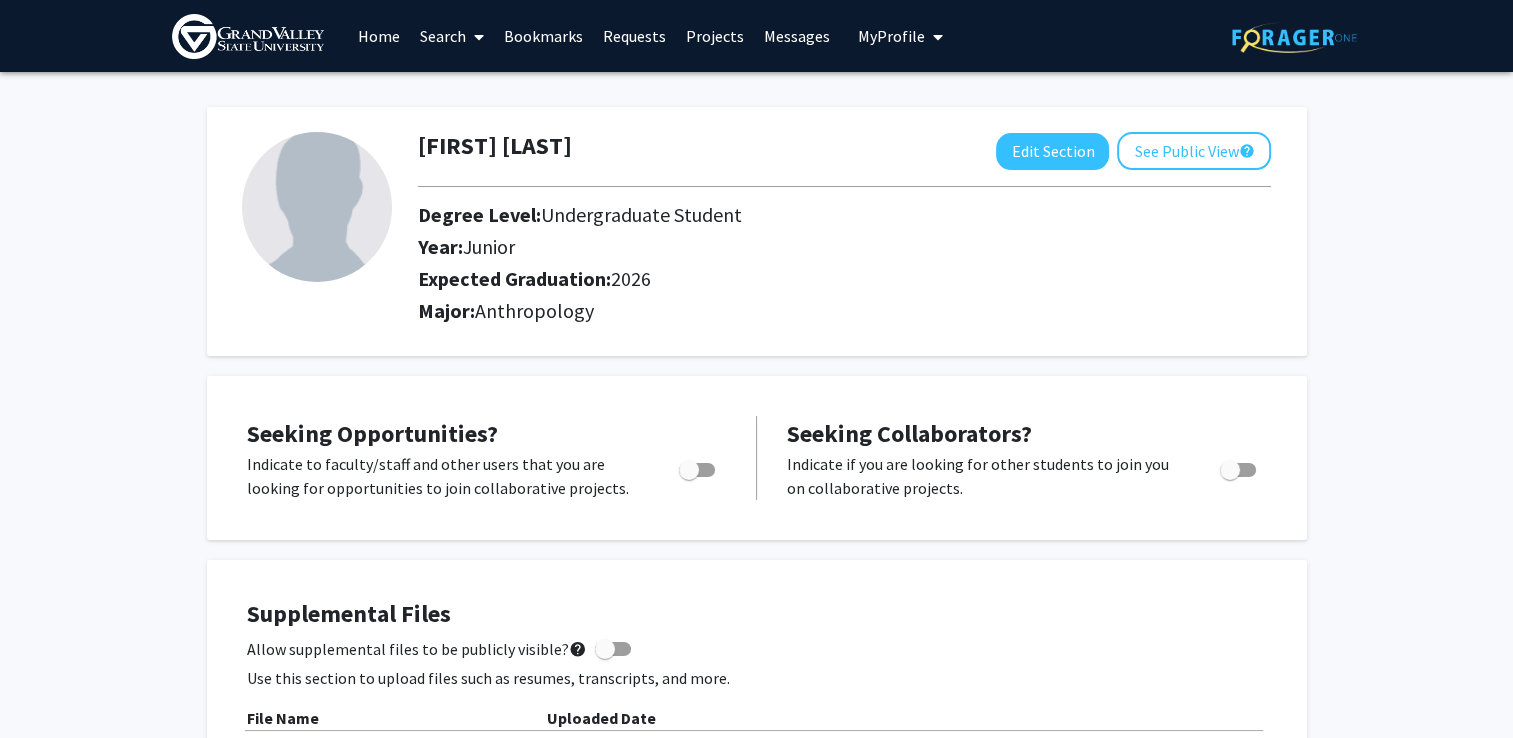 click on "Search" at bounding box center [452, 36] 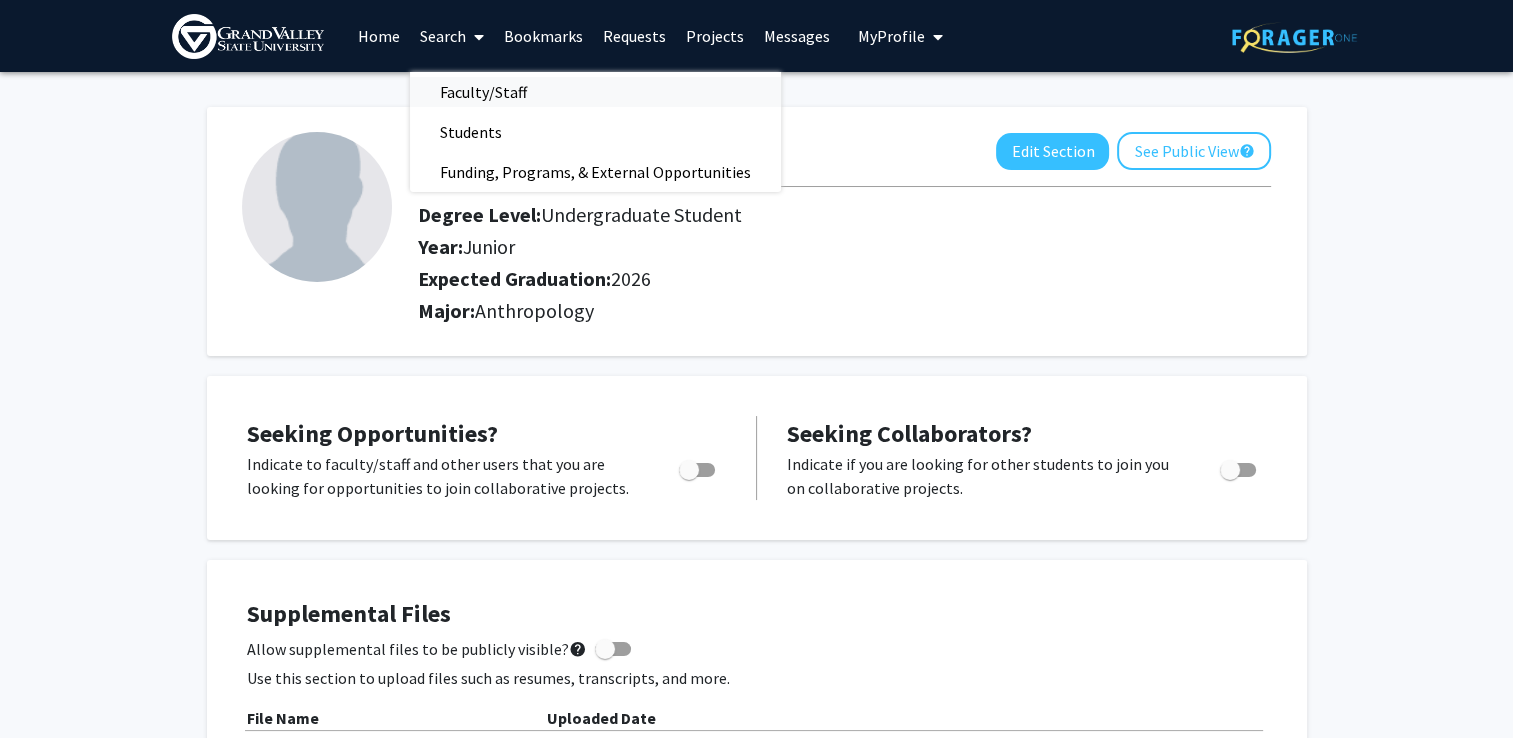 click on "Faculty/Staff" at bounding box center (483, 92) 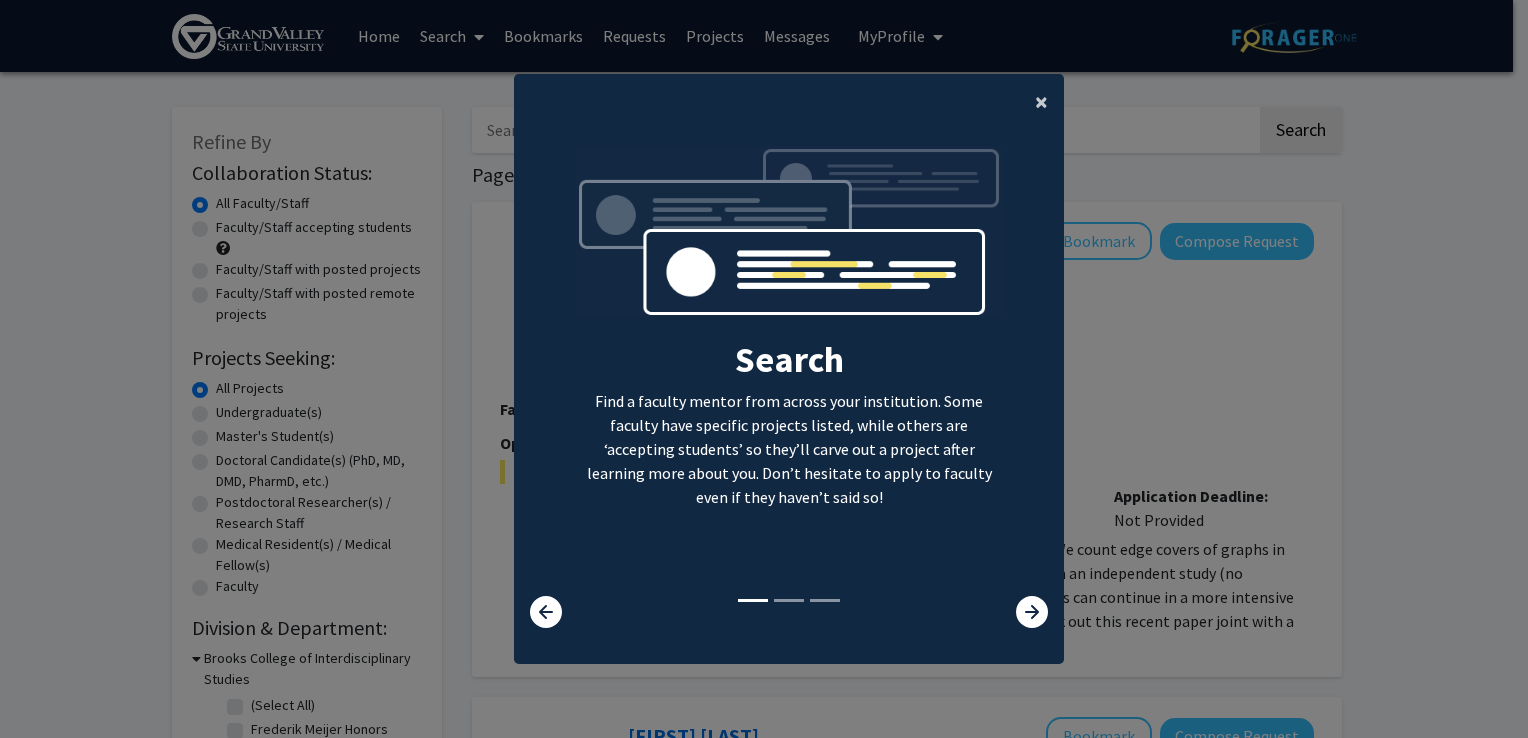click on "×" at bounding box center [1041, 101] 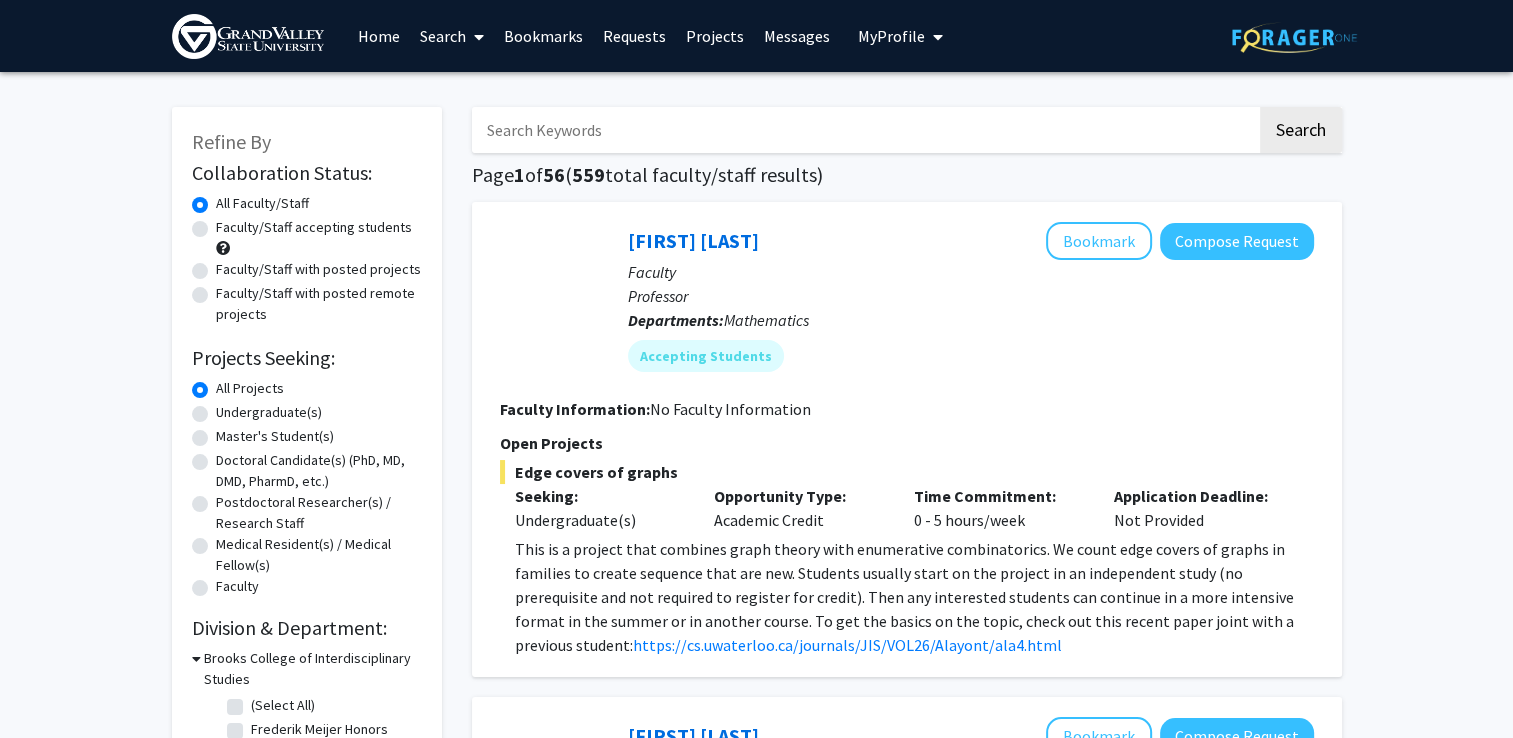 click at bounding box center (864, 130) 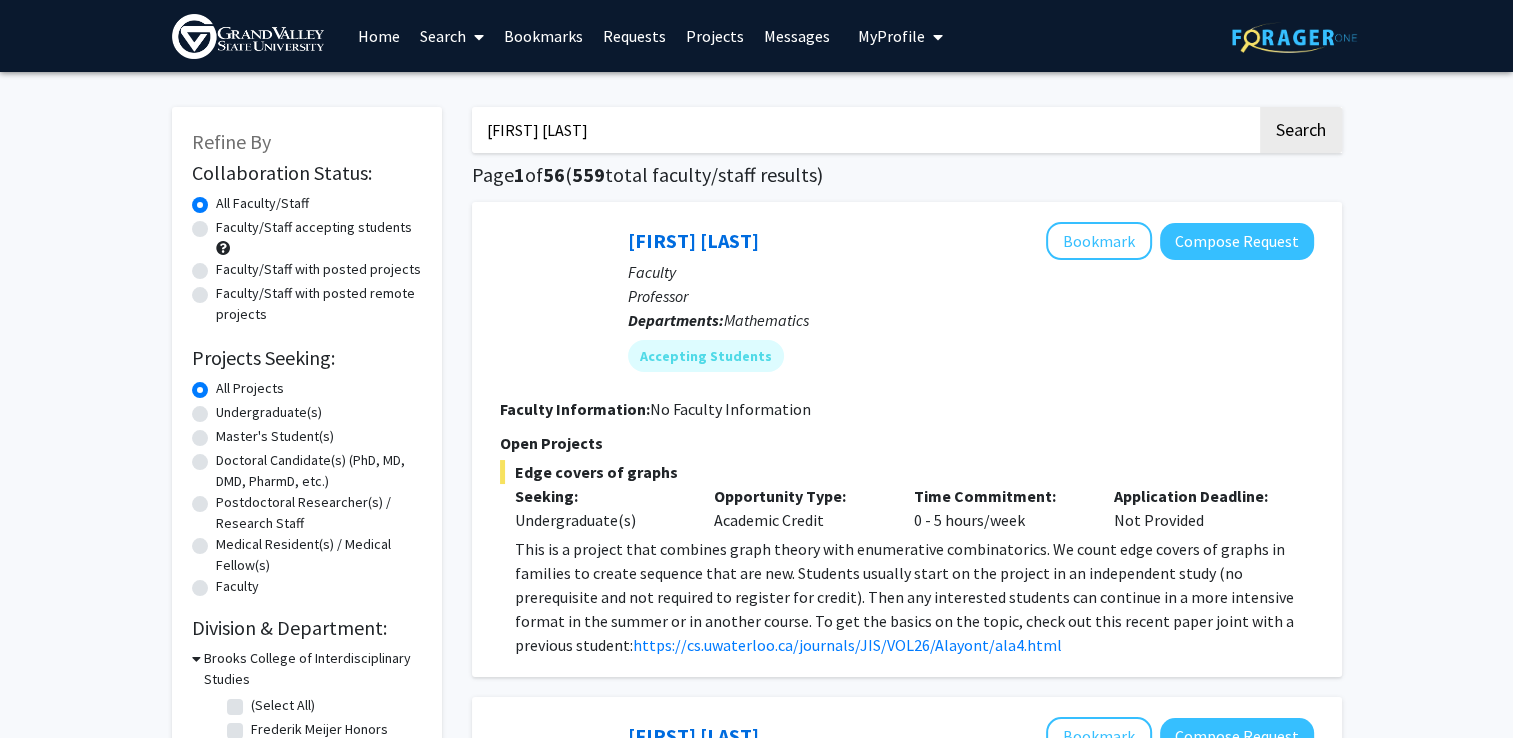 type on "[FIRST] [LAST]" 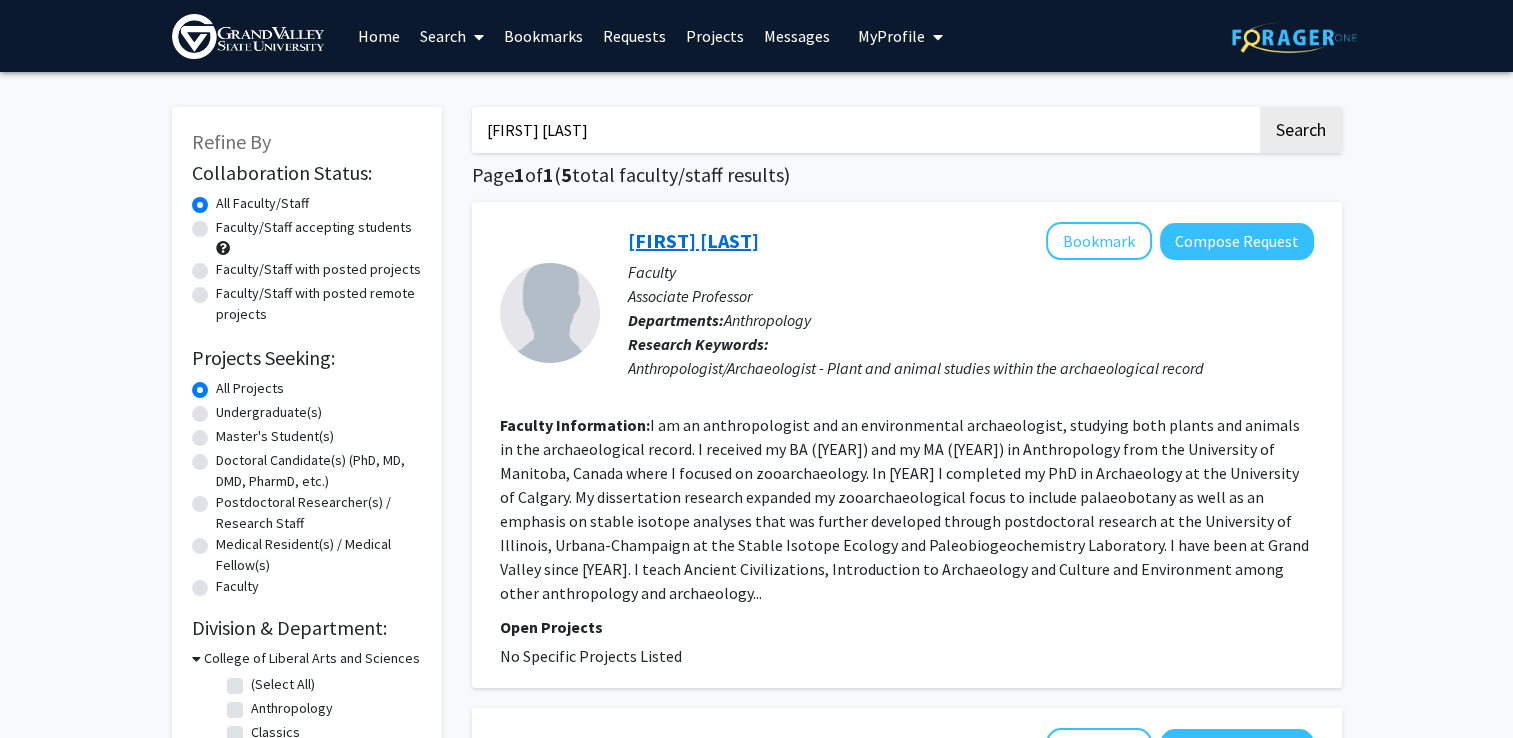 click on "[FIRST] [LAST]" at bounding box center (693, 240) 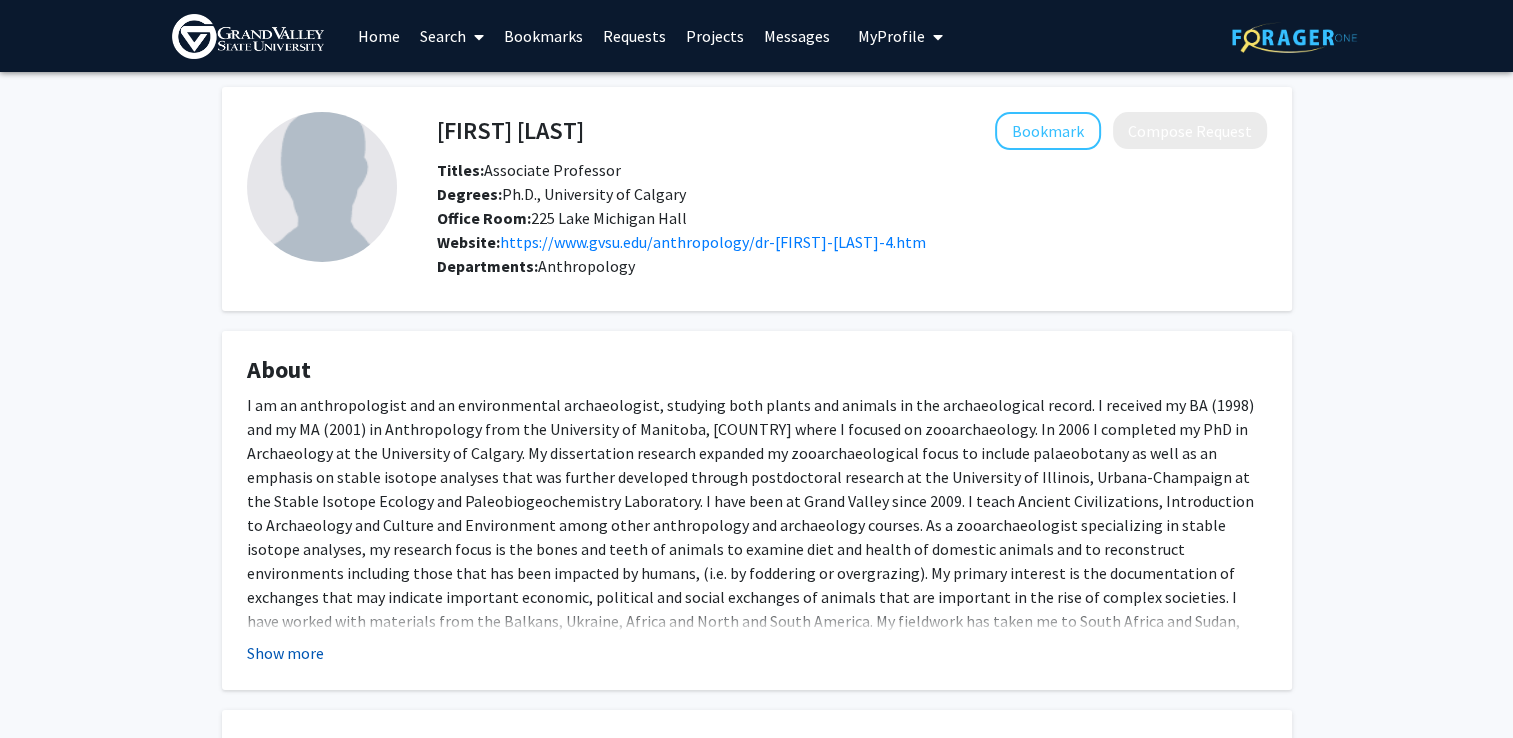 click on "Show more" at bounding box center [285, 653] 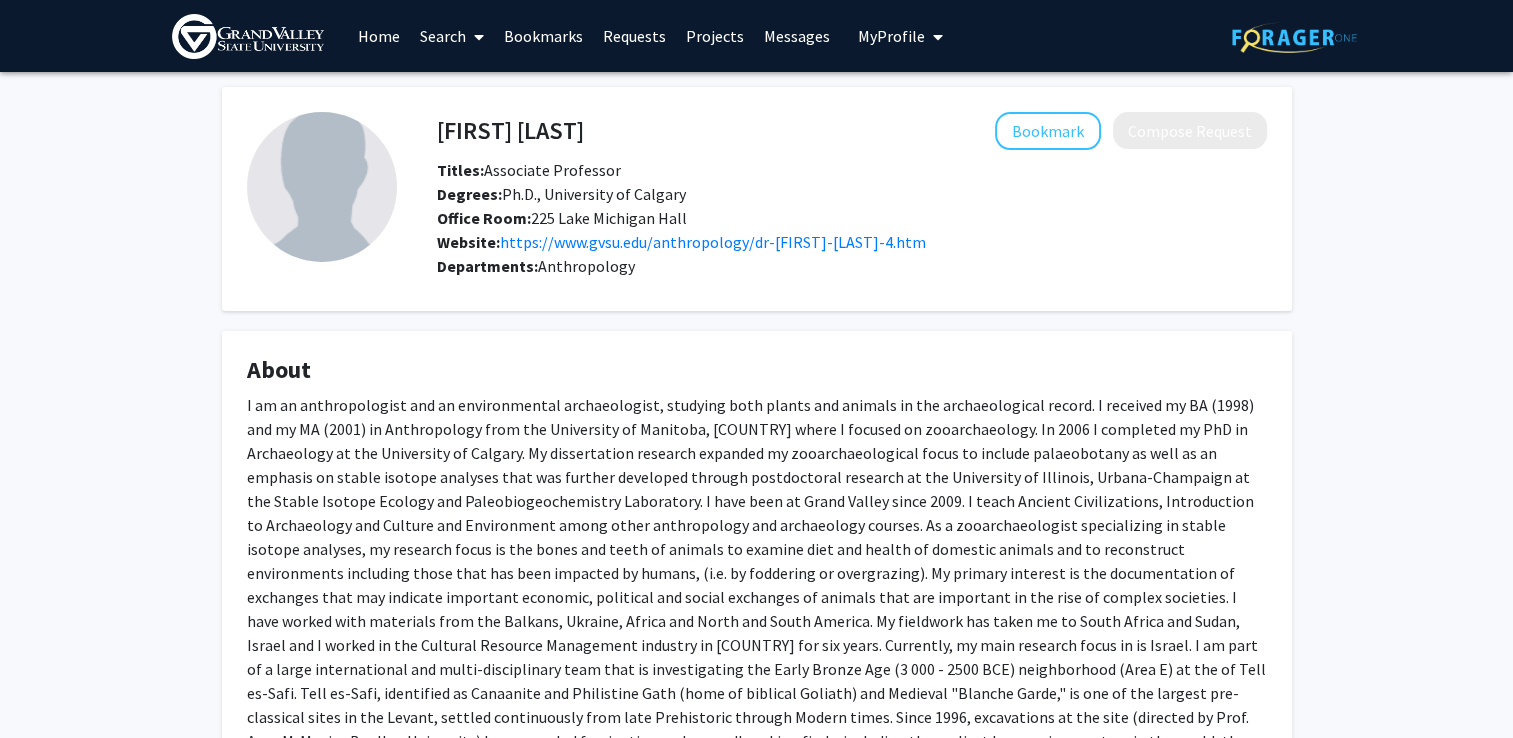 click on "[FIRST] [LAST] Bookmark Compose Request Titles: Associate Professor Degrees: Ph.D., University of Calgary Office Room: 225 Lake Michigan Hall Website: https://www.gvsu.edu/anthropology/dr-[FIRST]-[LAST]-4.htm Departments: Anthropology About Show less Research Keywords Anthropologist/Archaeologist - Plant and animal studies within the archaeological record" at bounding box center [756, 707] 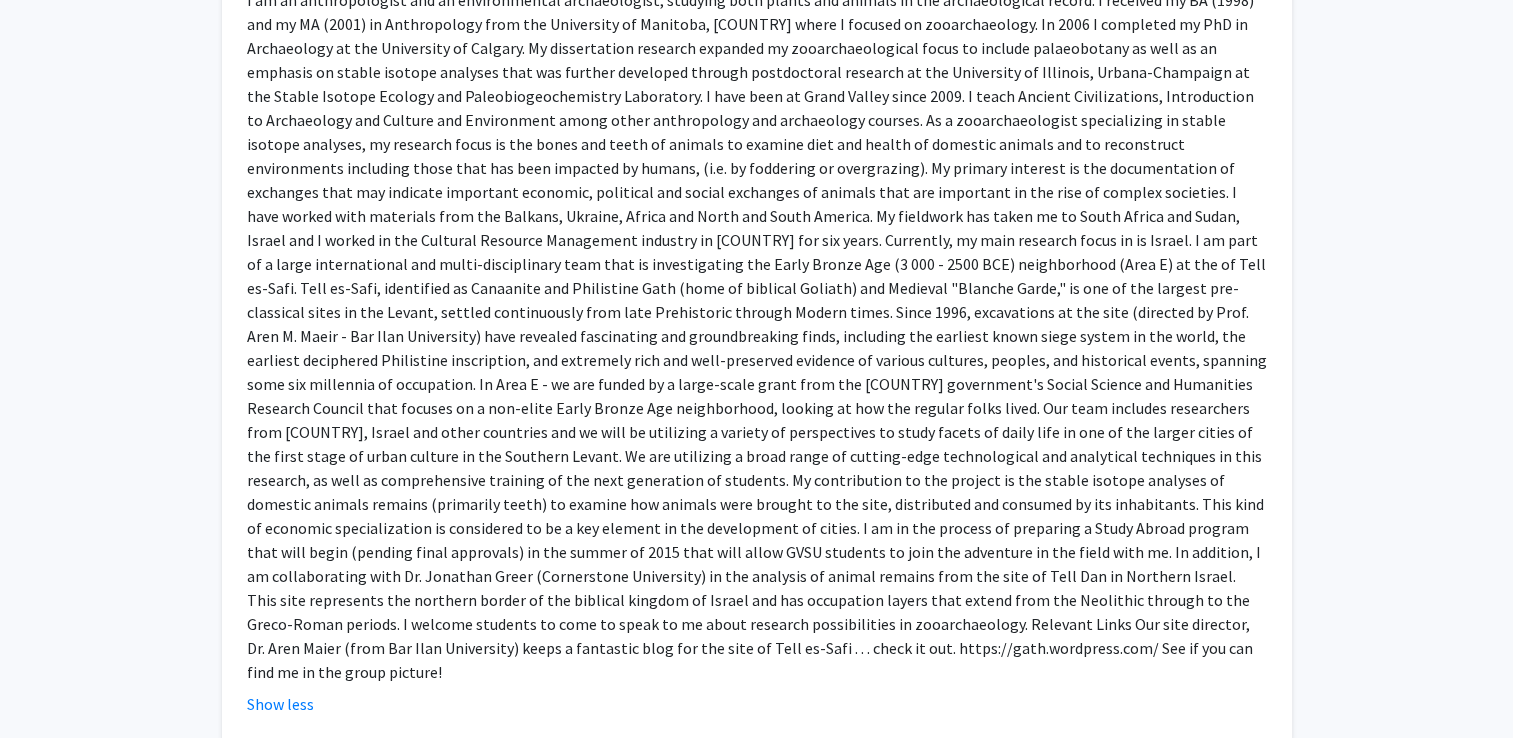 scroll, scrollTop: 440, scrollLeft: 0, axis: vertical 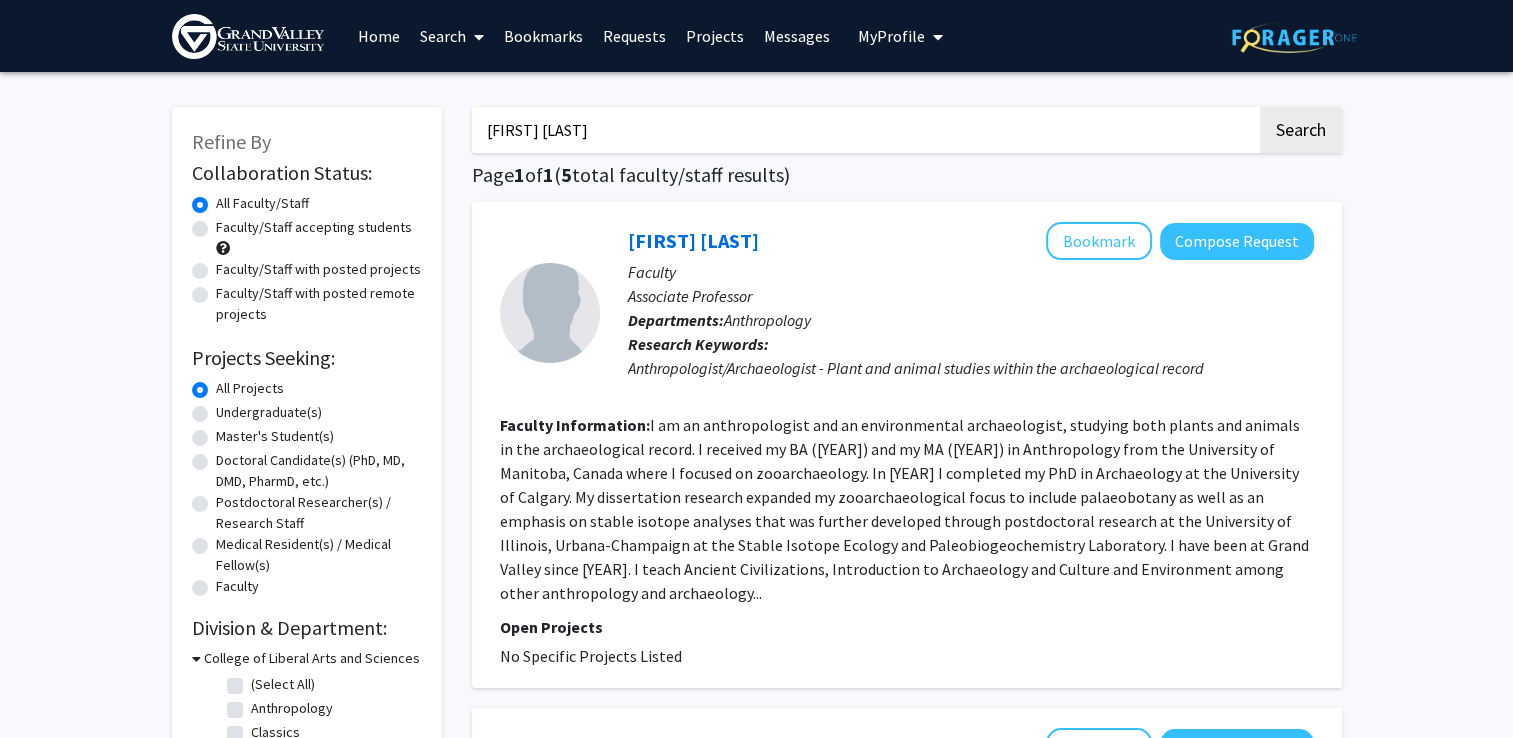 click on "[FIRST] [LAST]" at bounding box center [864, 130] 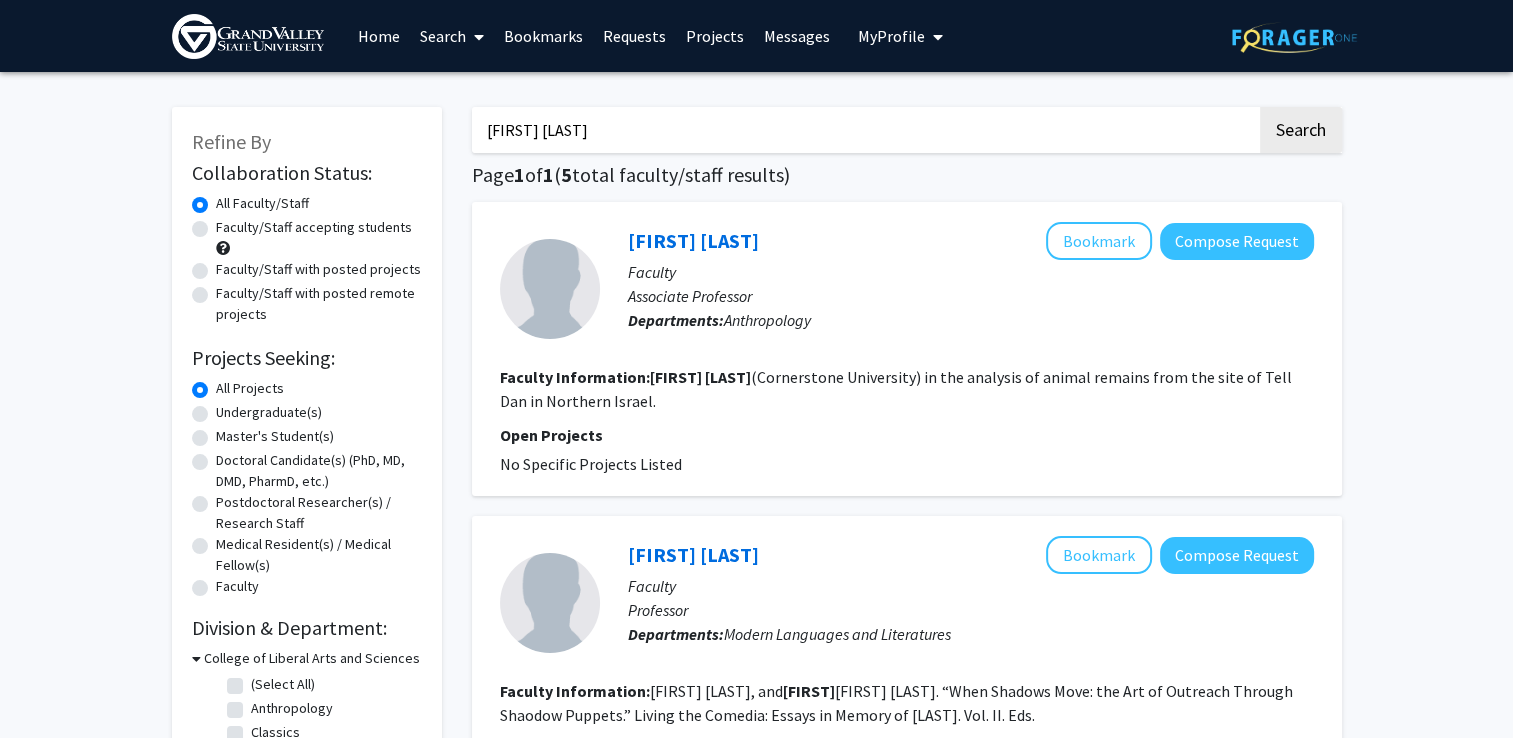 click on "[FIRST] [LAST] Bookmark Compose Request Faculty Associate Professor Departments: Anthropology Faculty Information: [FIRST] [LAST] (Cornerstone University) in the analysis of animal remains from the site of Tell Dan in Northern Israel. Open Projects No Specific Projects Listed" at bounding box center [907, 349] 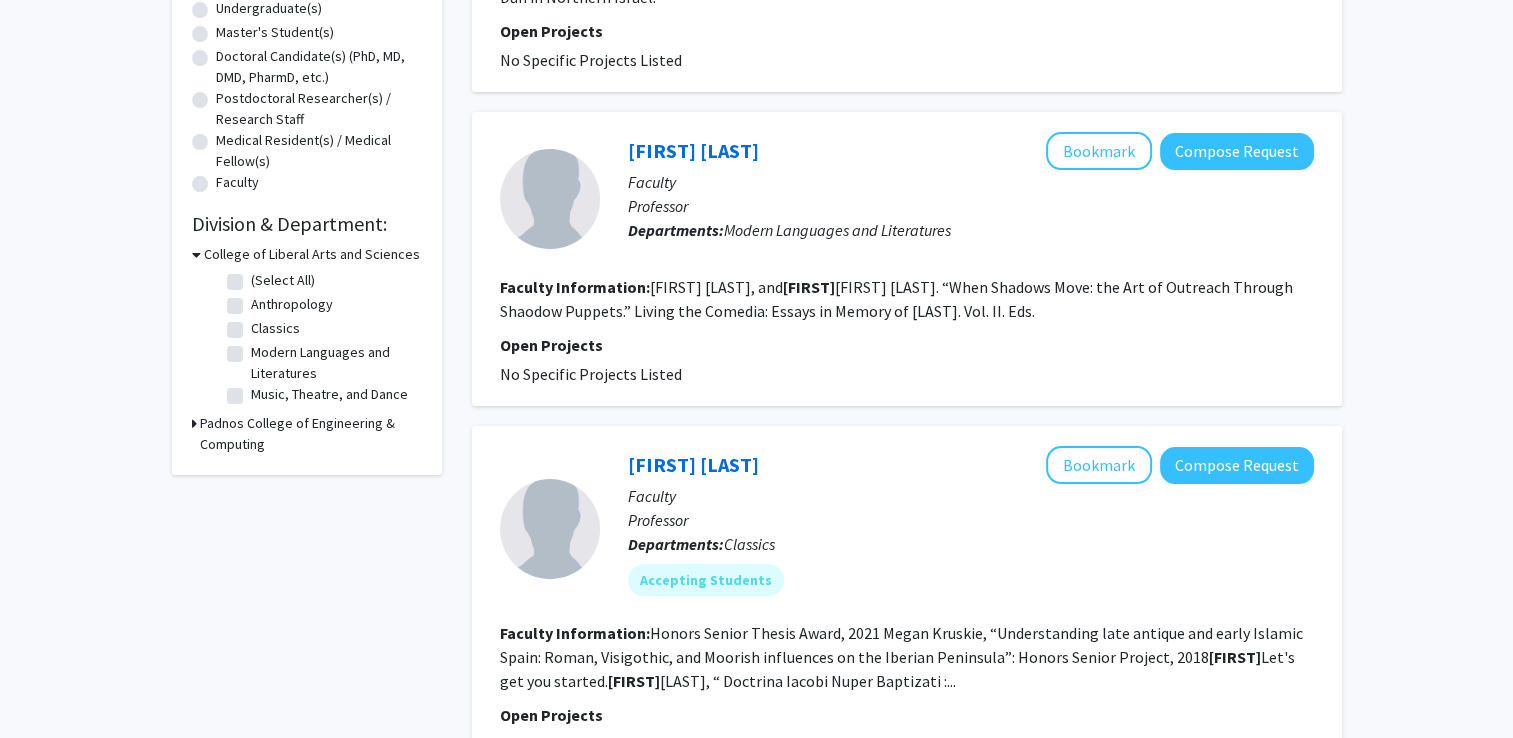 scroll, scrollTop: 400, scrollLeft: 0, axis: vertical 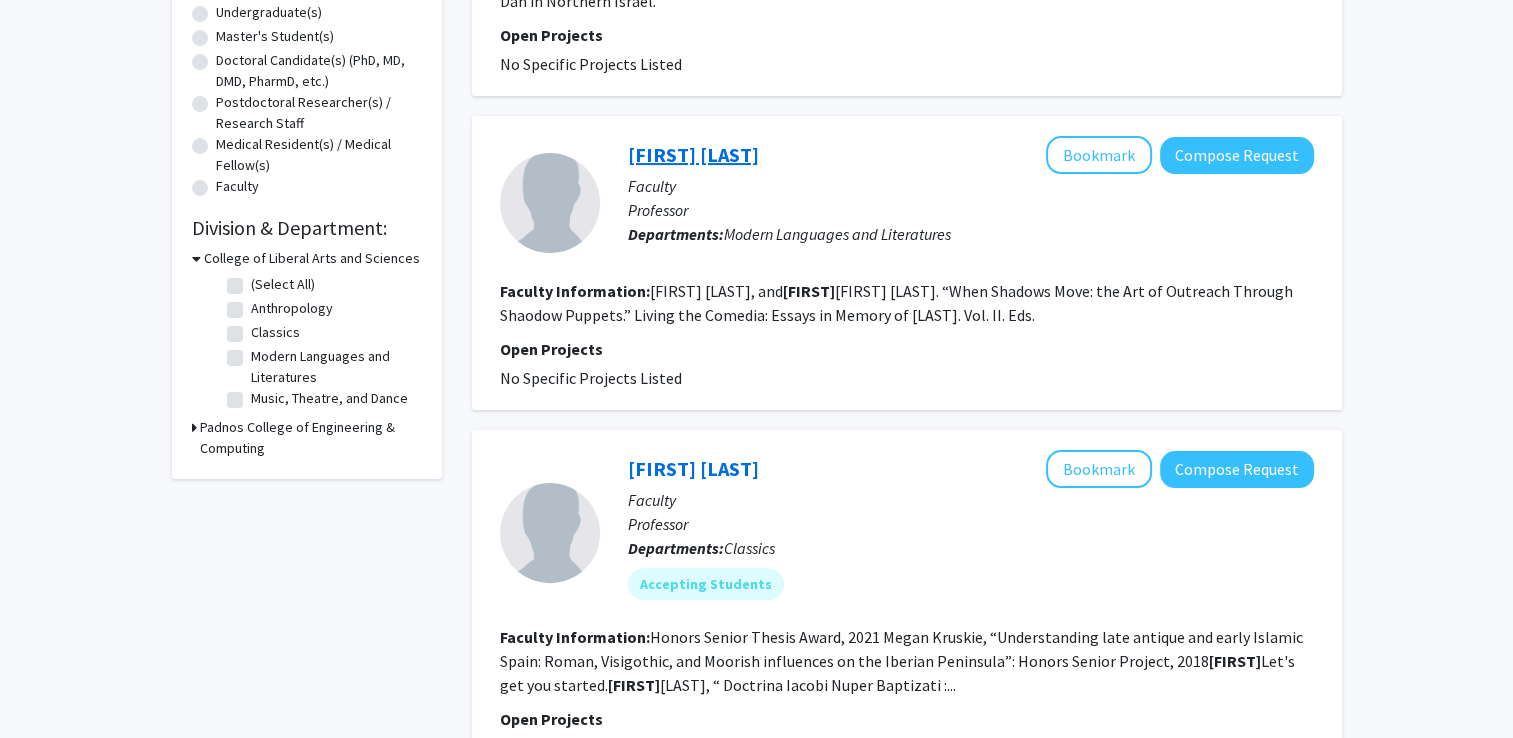 click on "[FIRST] [LAST]" at bounding box center [693, 154] 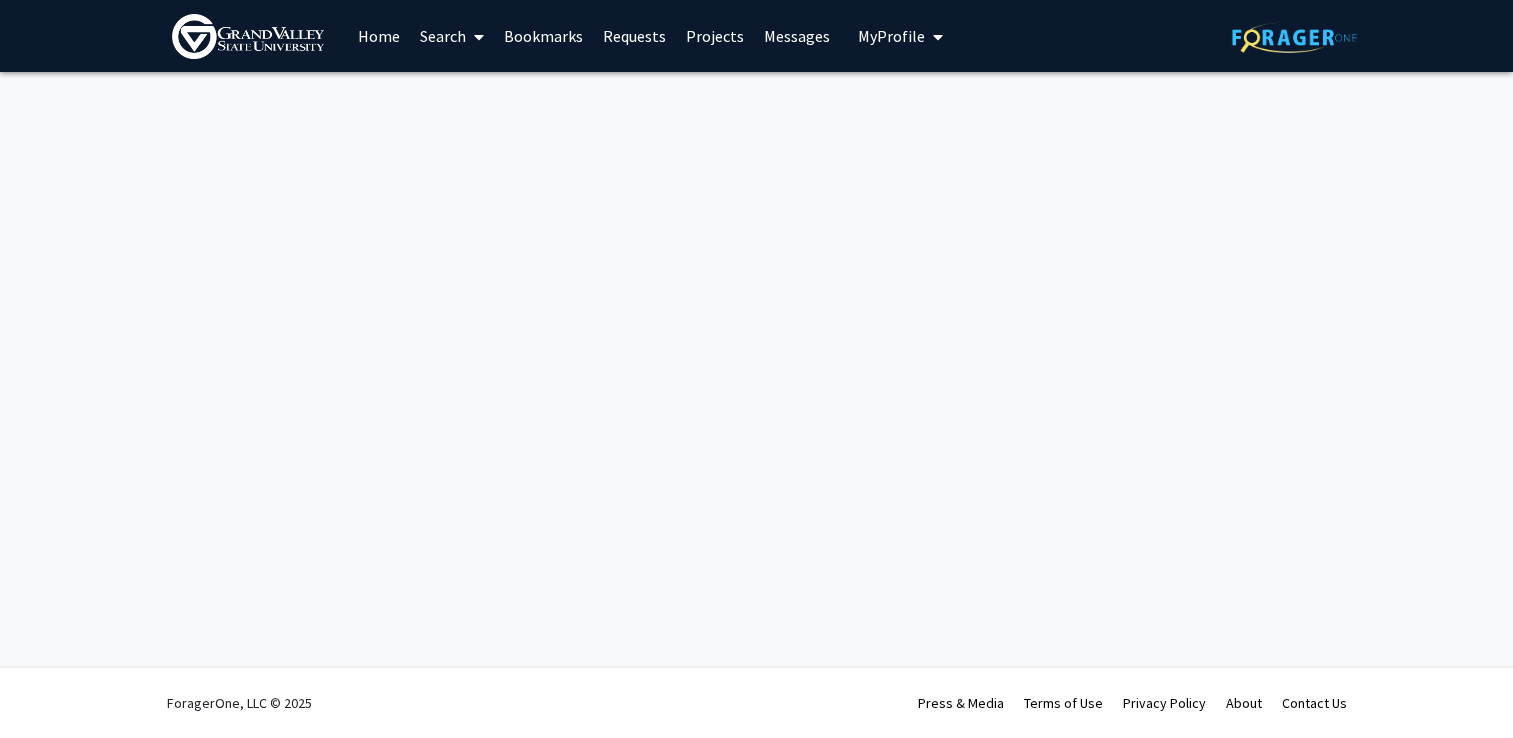 scroll, scrollTop: 0, scrollLeft: 0, axis: both 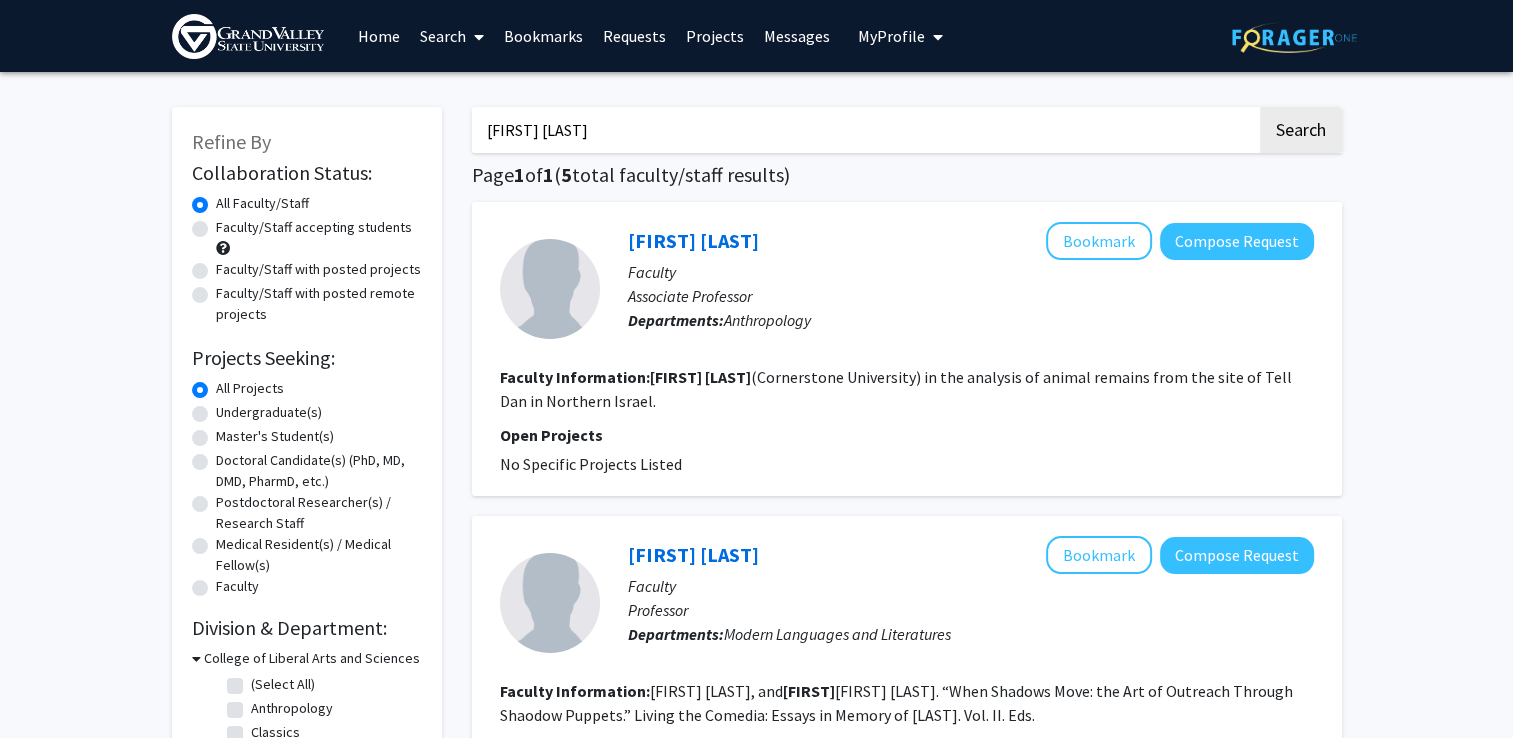 click on "[FIRST] [LAST]" at bounding box center [864, 130] 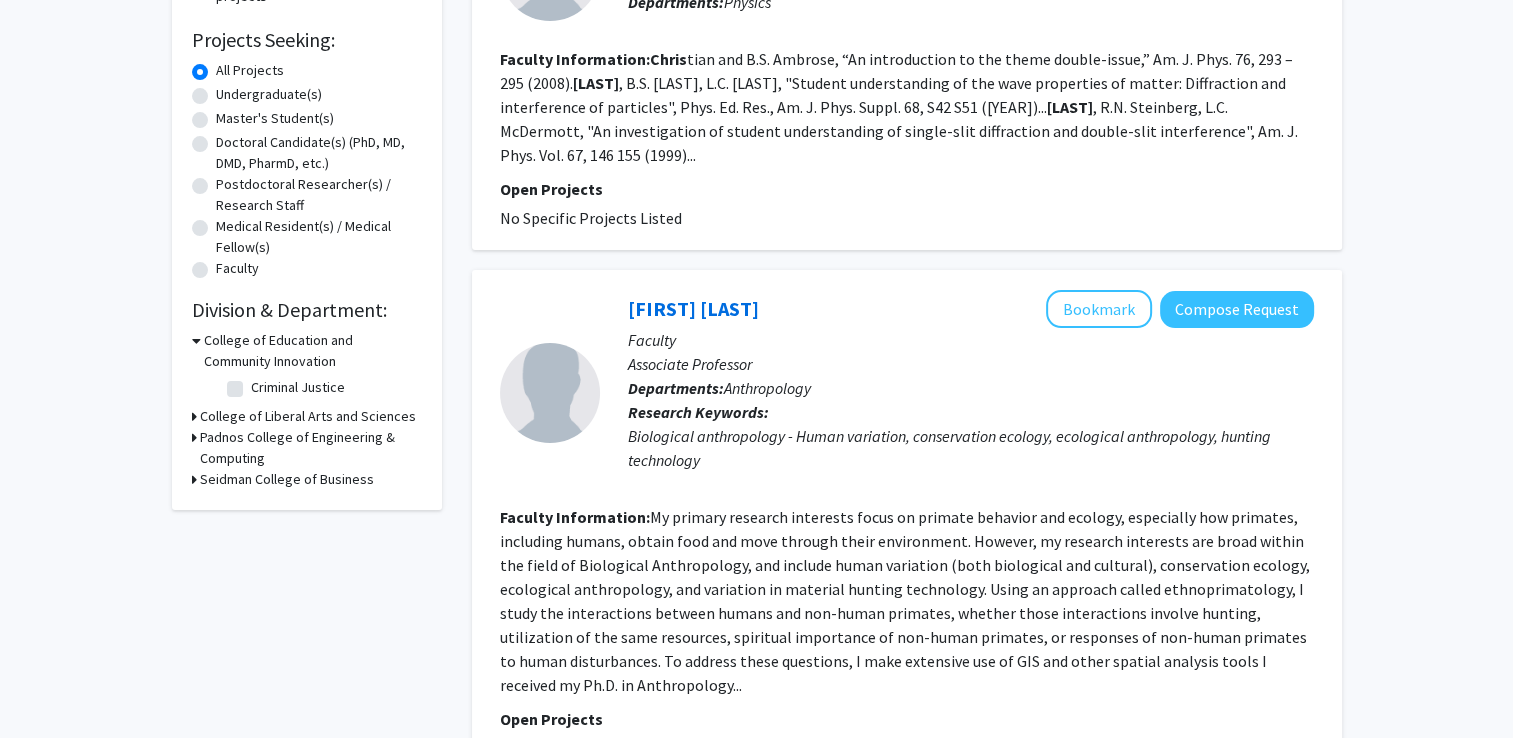 scroll, scrollTop: 340, scrollLeft: 0, axis: vertical 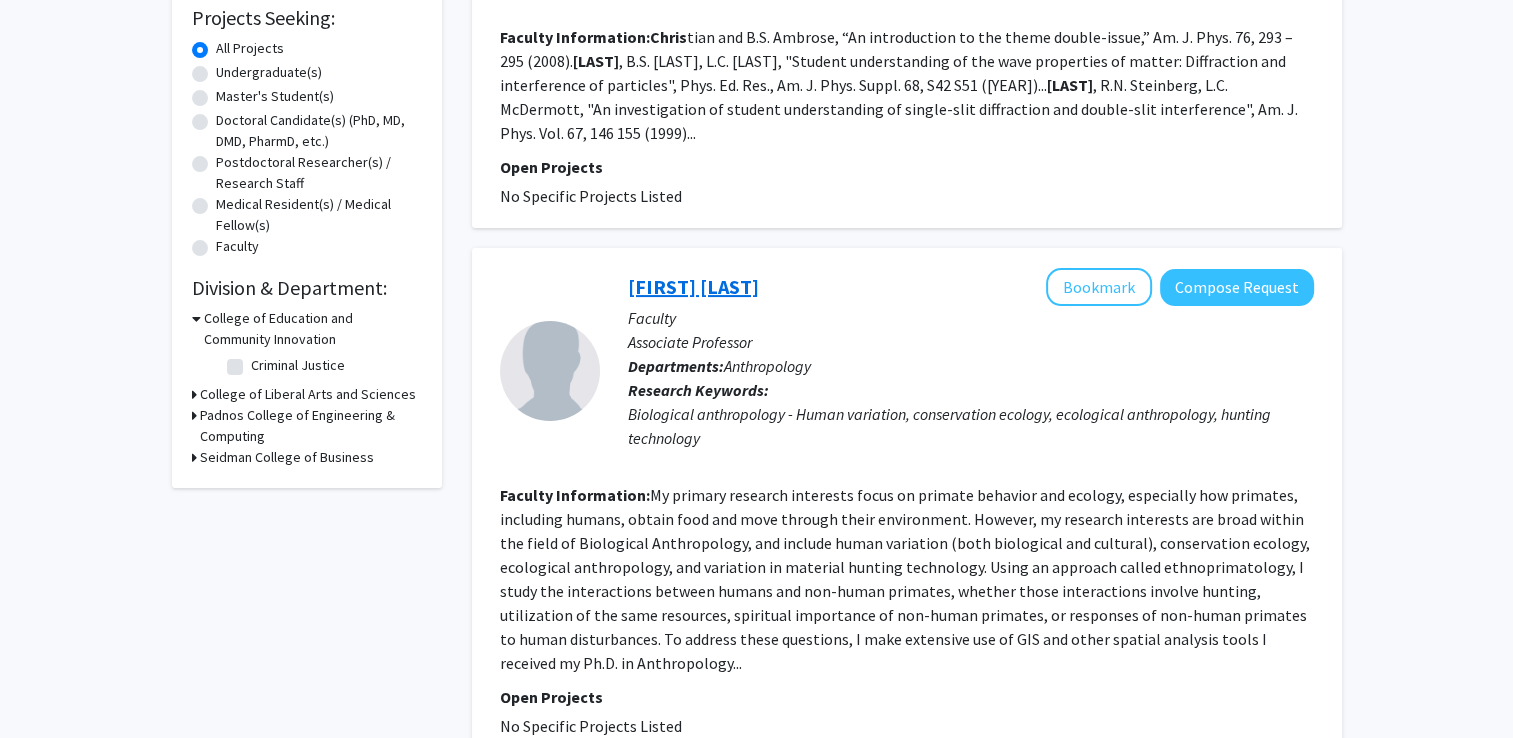click on "[FIRST] [LAST]" at bounding box center [693, 286] 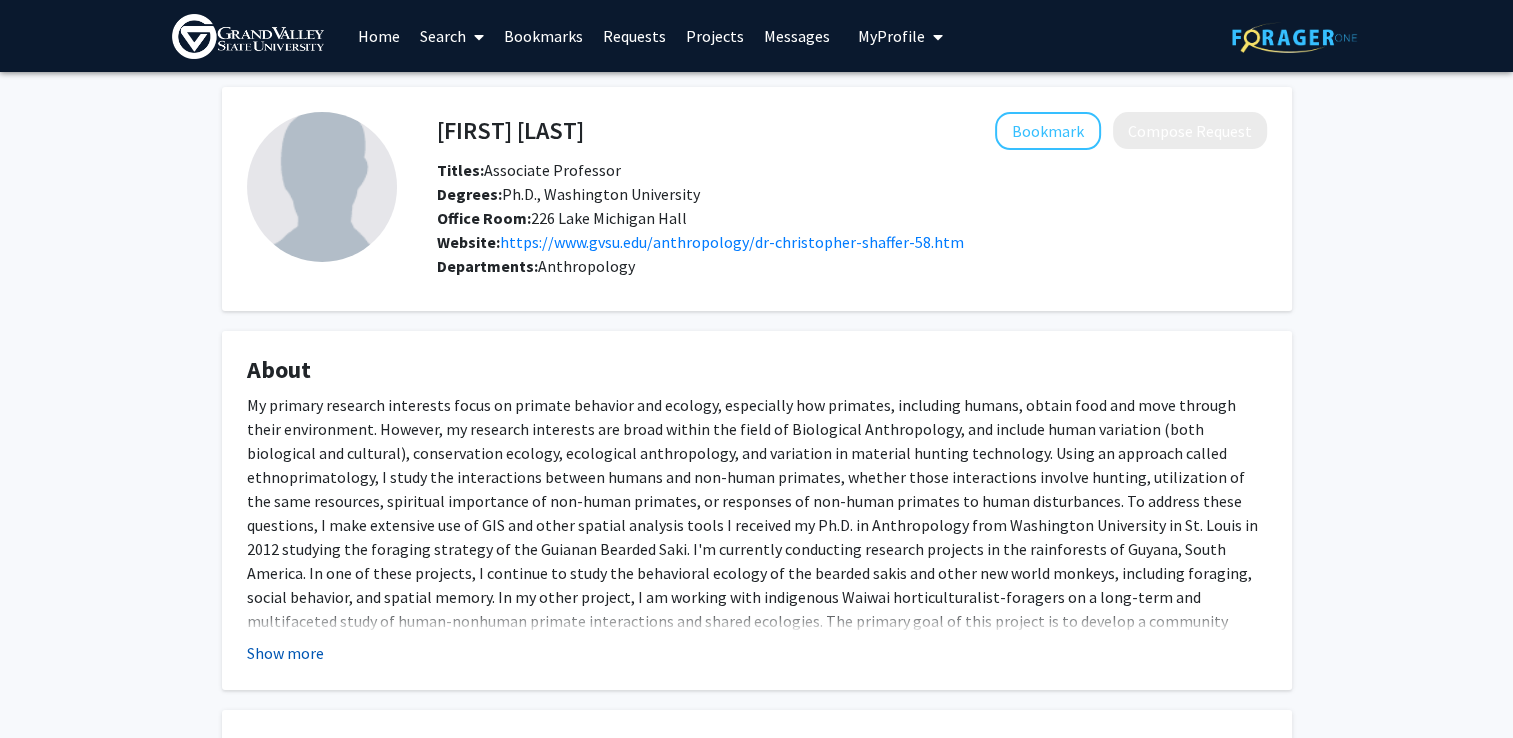 click on "Show more" at bounding box center [285, 653] 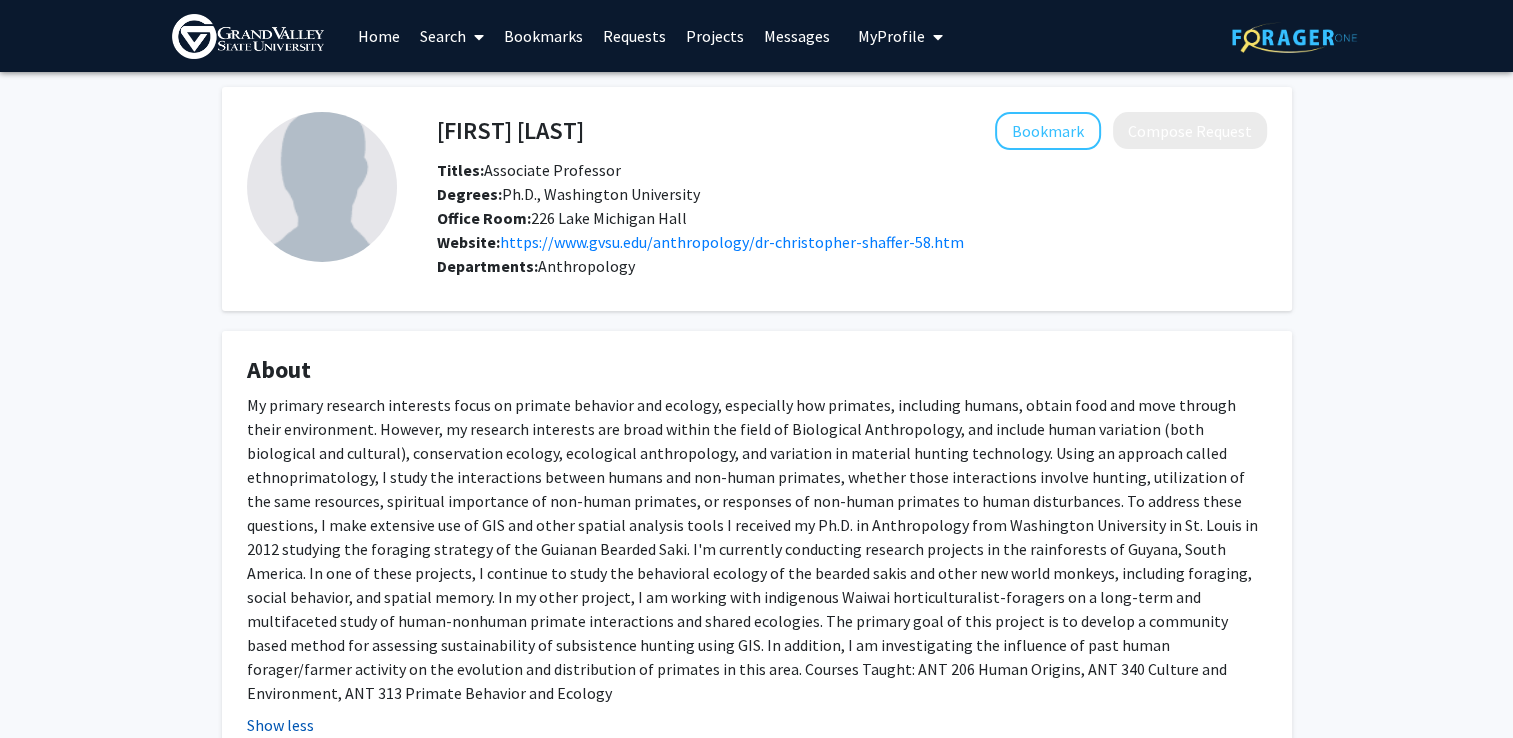 type 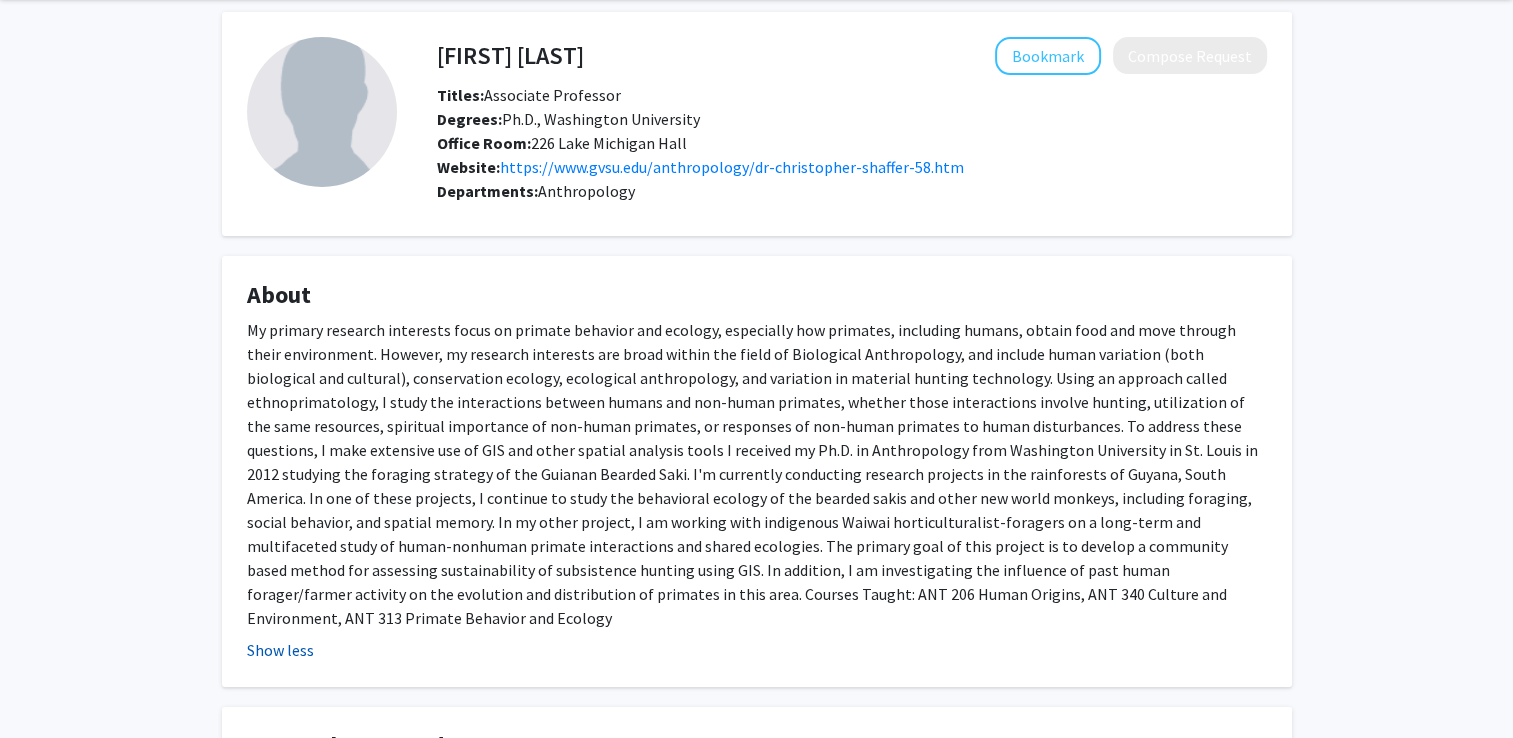 scroll, scrollTop: 80, scrollLeft: 0, axis: vertical 